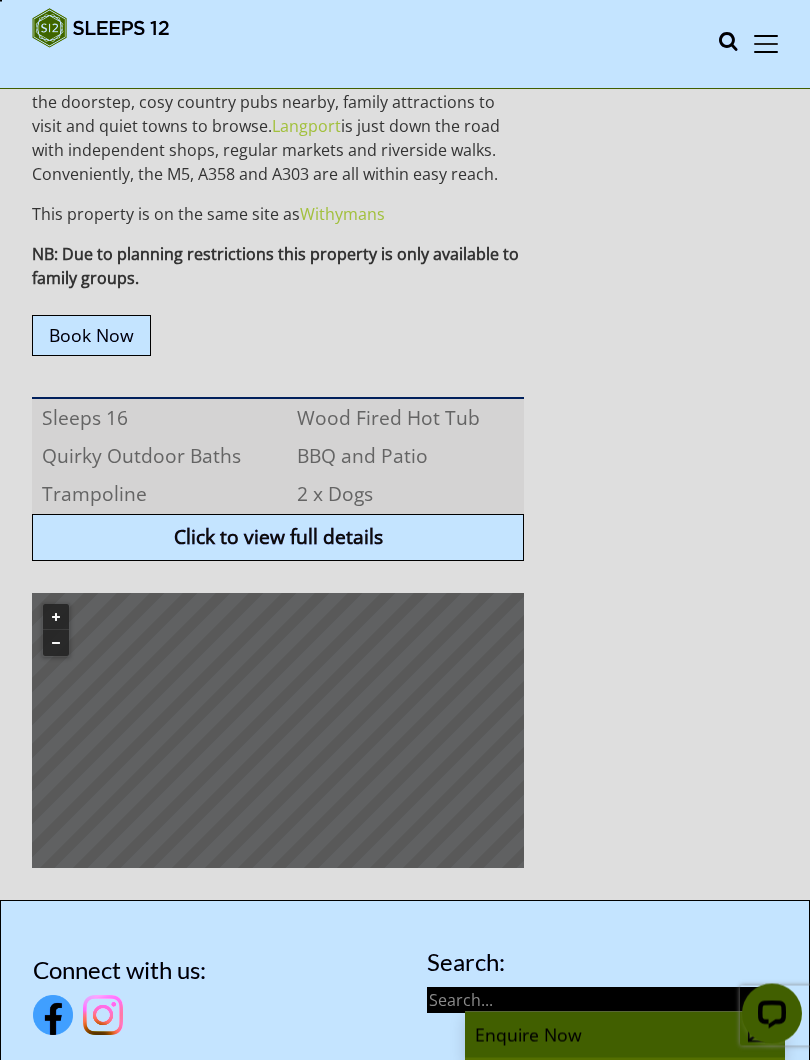 scroll, scrollTop: 1194, scrollLeft: 0, axis: vertical 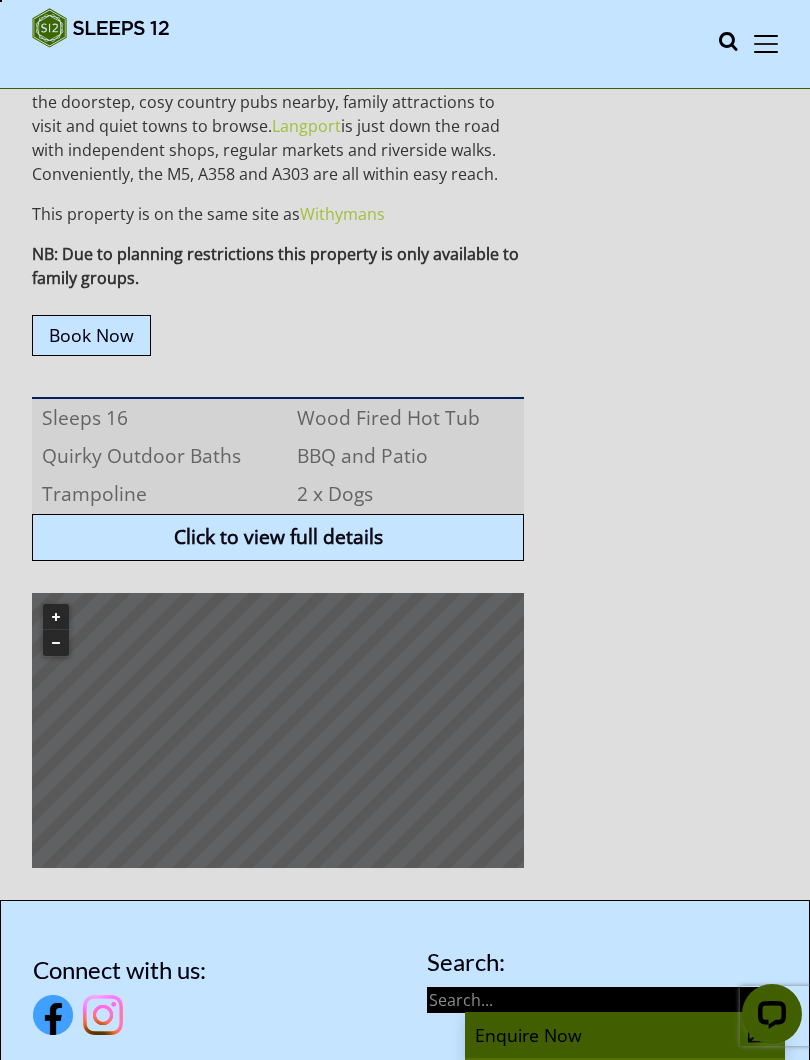 click on "Book Now" at bounding box center (91, 335) 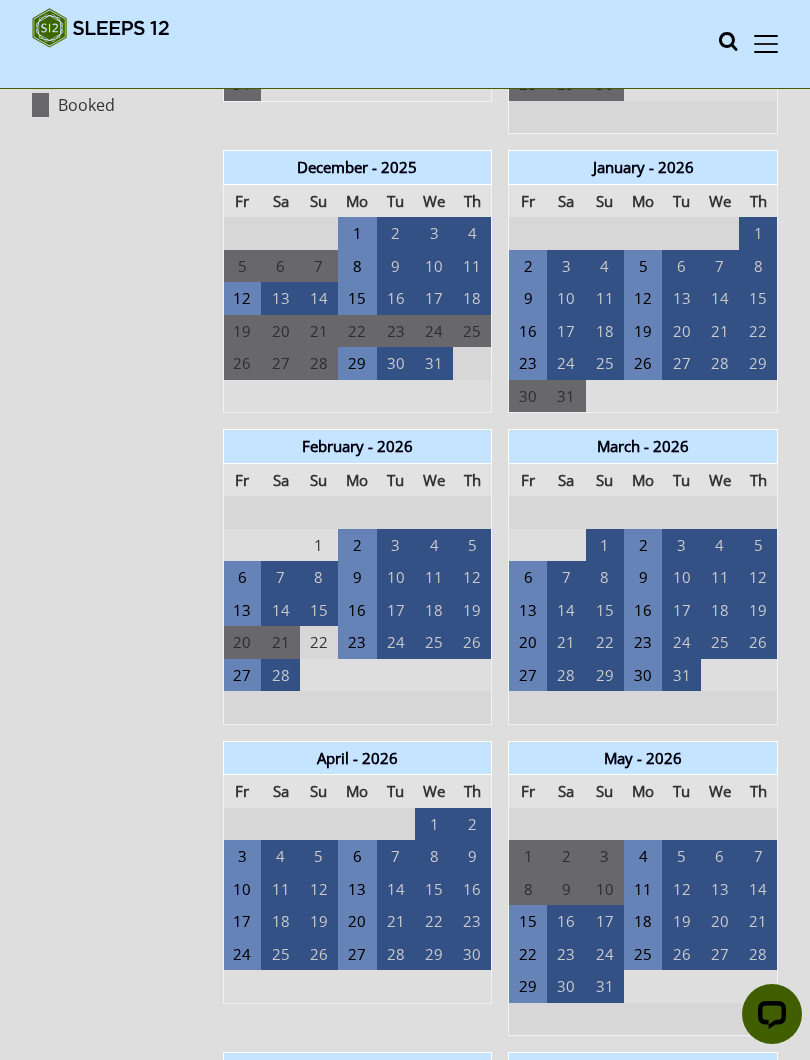 scroll, scrollTop: 1306, scrollLeft: 0, axis: vertical 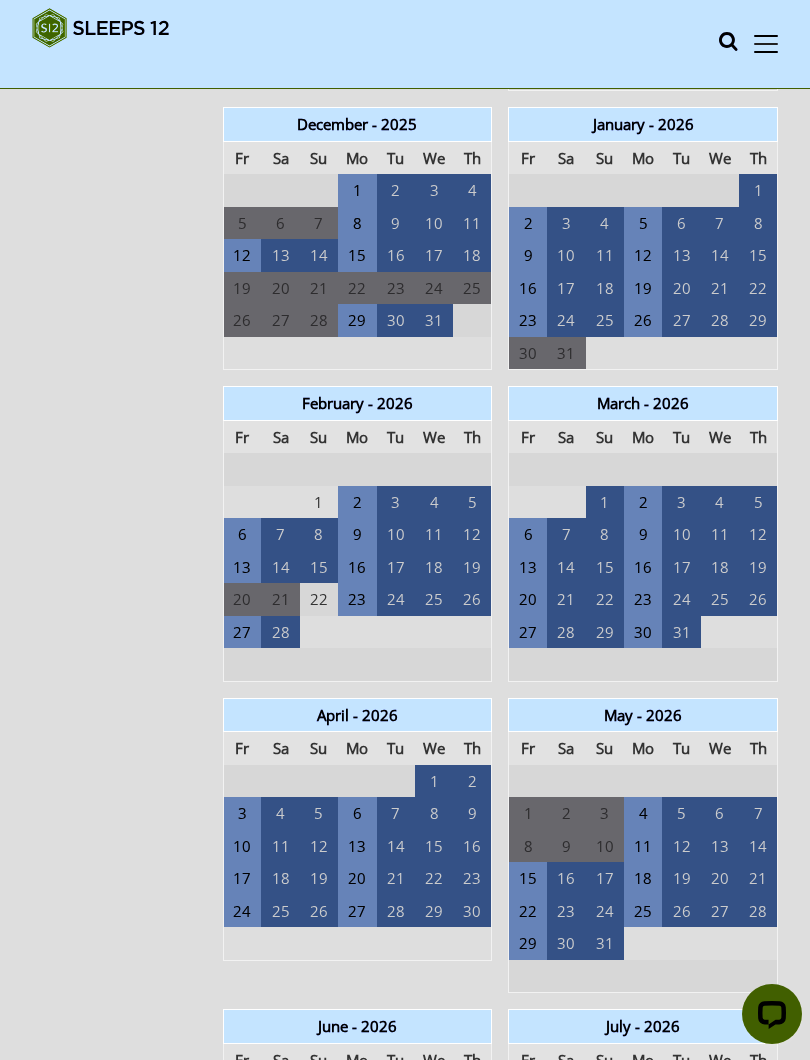 click on "3" at bounding box center [242, 813] 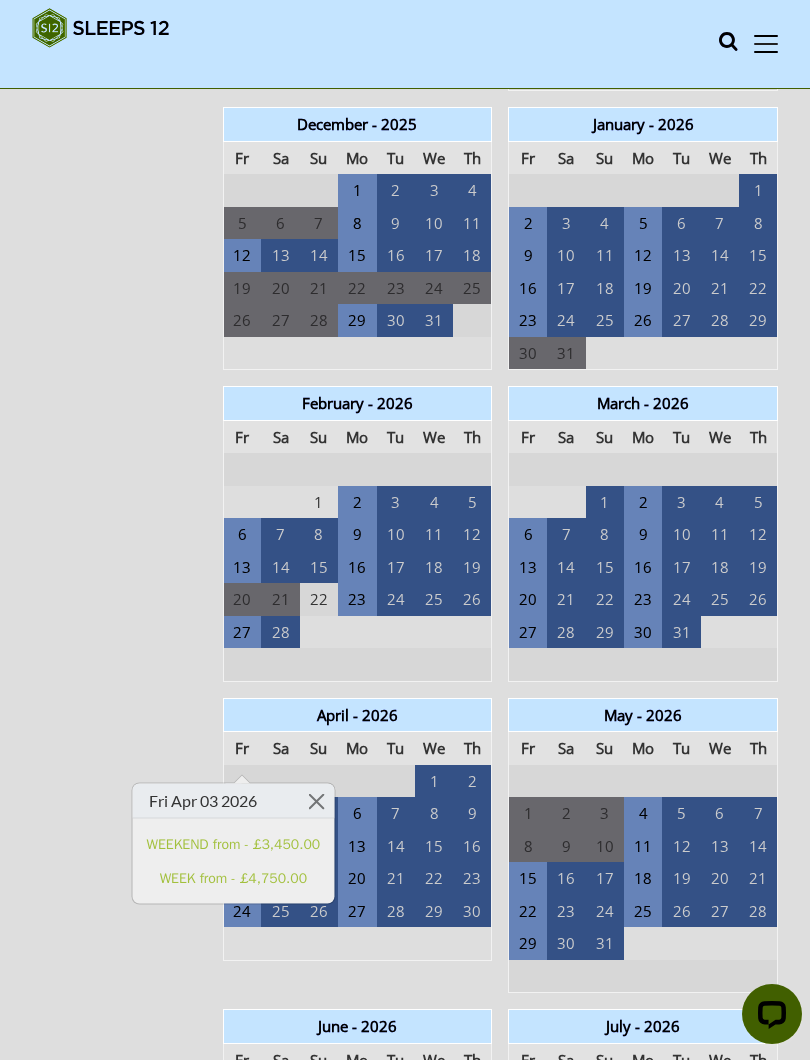 click on "6" at bounding box center (357, 813) 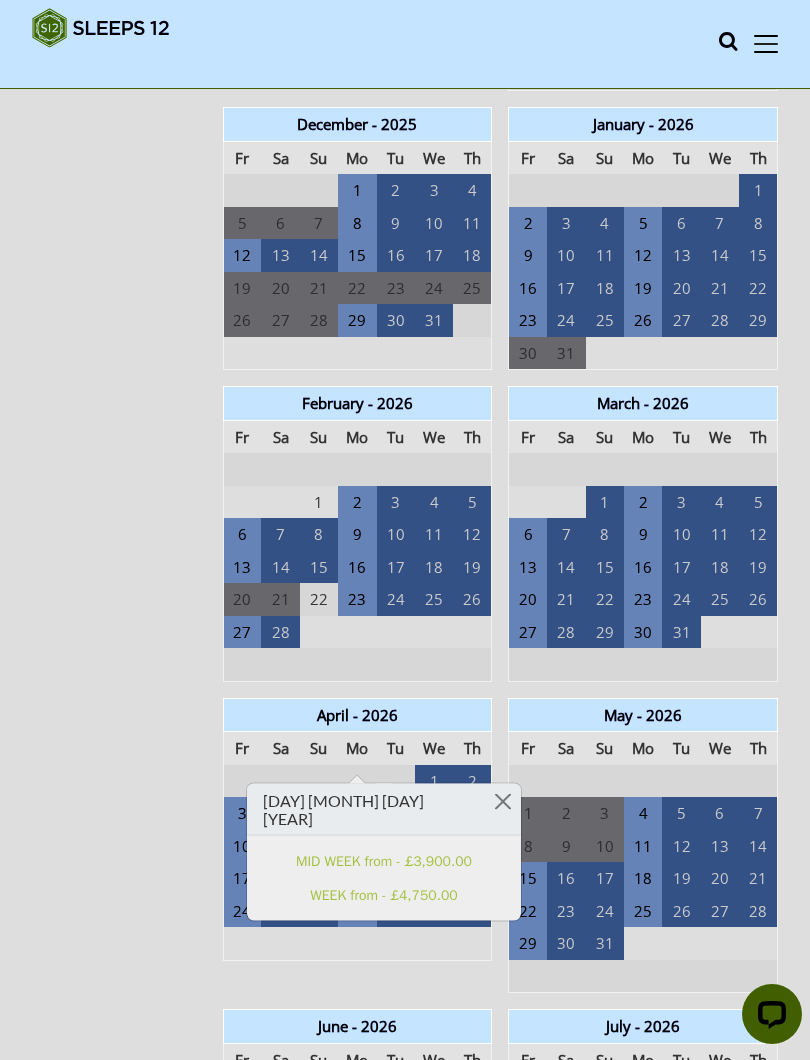 click on "10" at bounding box center (242, 846) 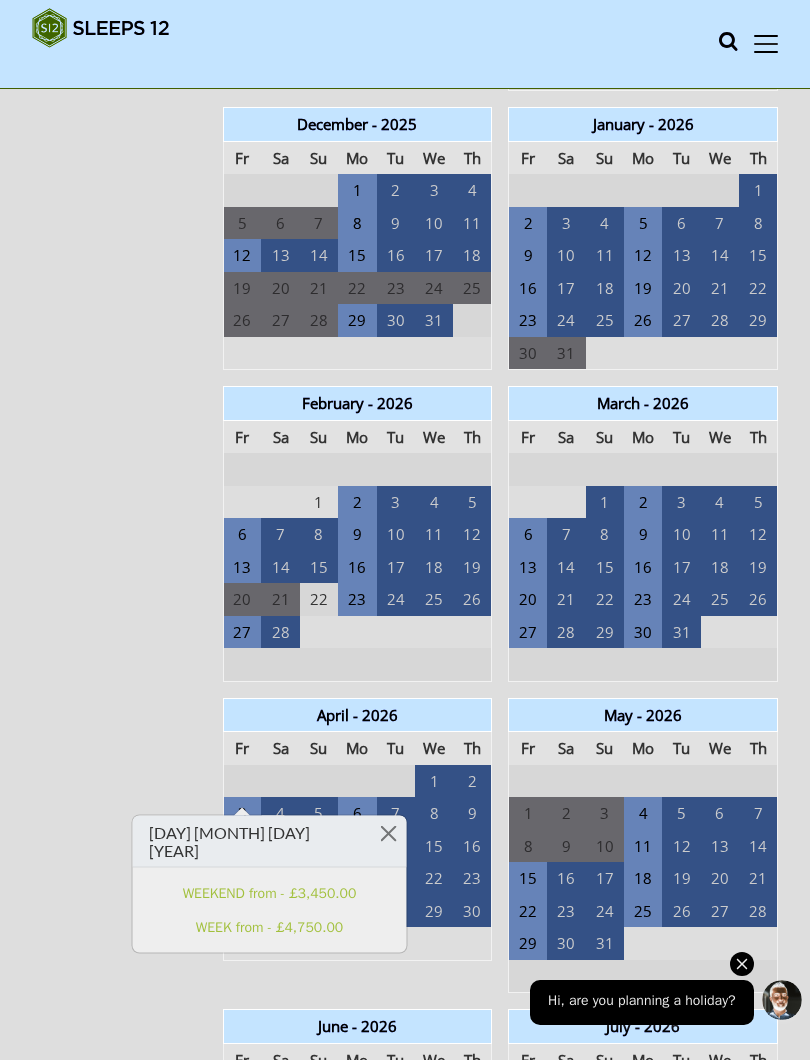 click 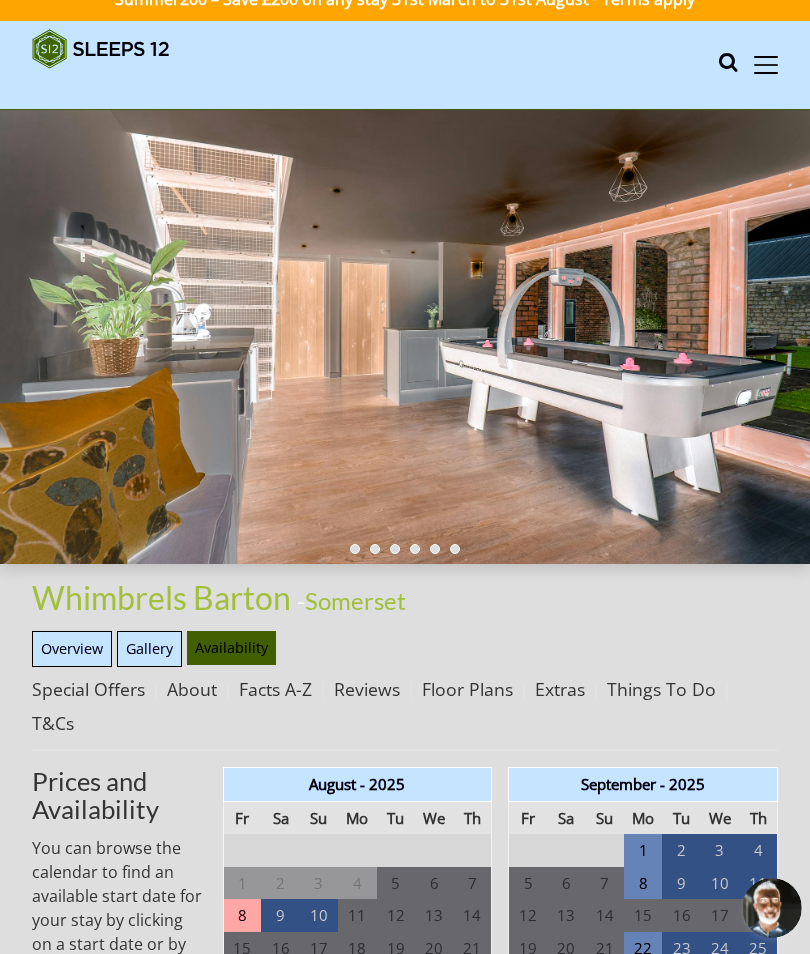scroll, scrollTop: 0, scrollLeft: 0, axis: both 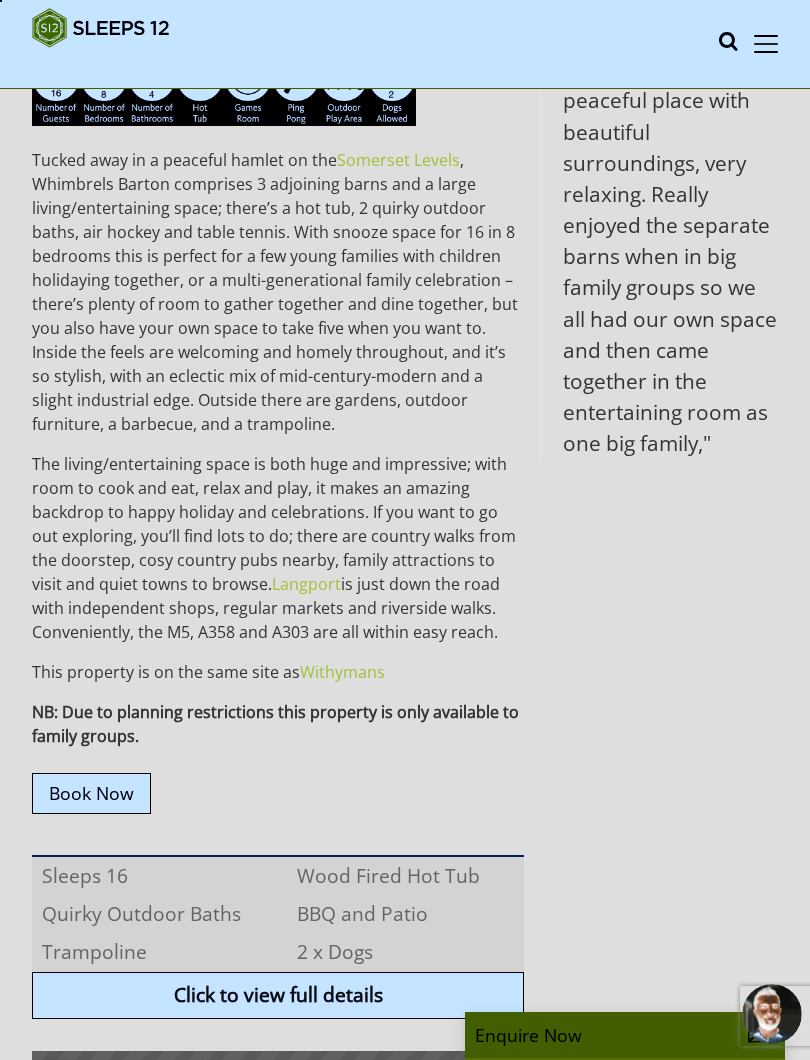 click on "Click to view full details" at bounding box center (278, 995) 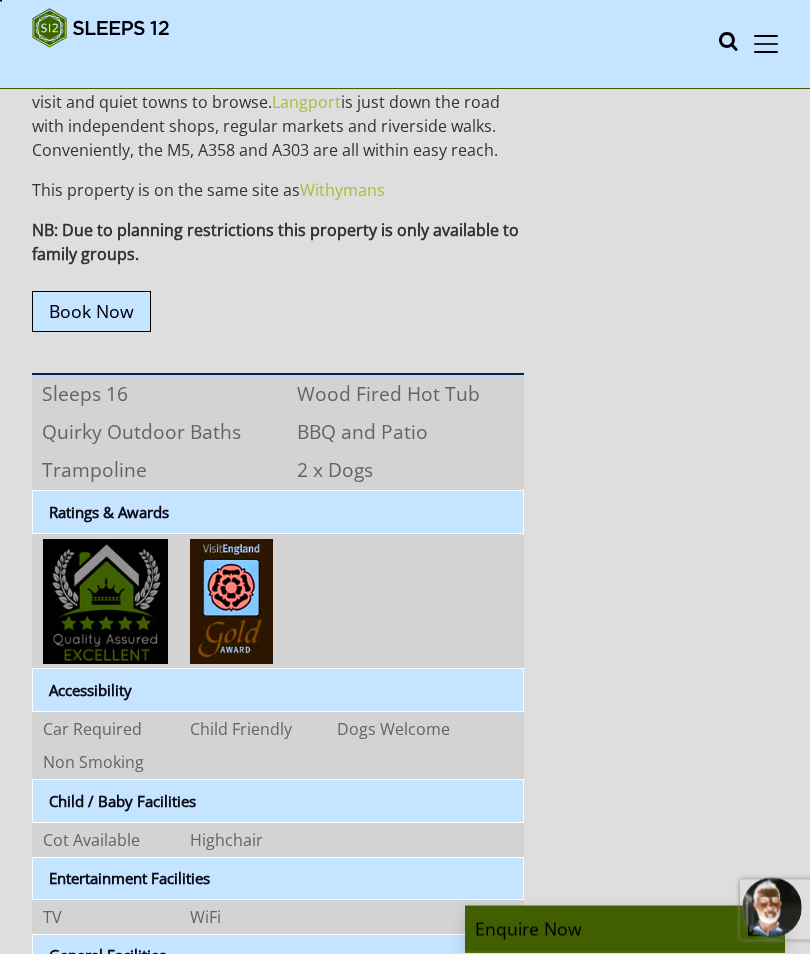 scroll, scrollTop: 1216, scrollLeft: 0, axis: vertical 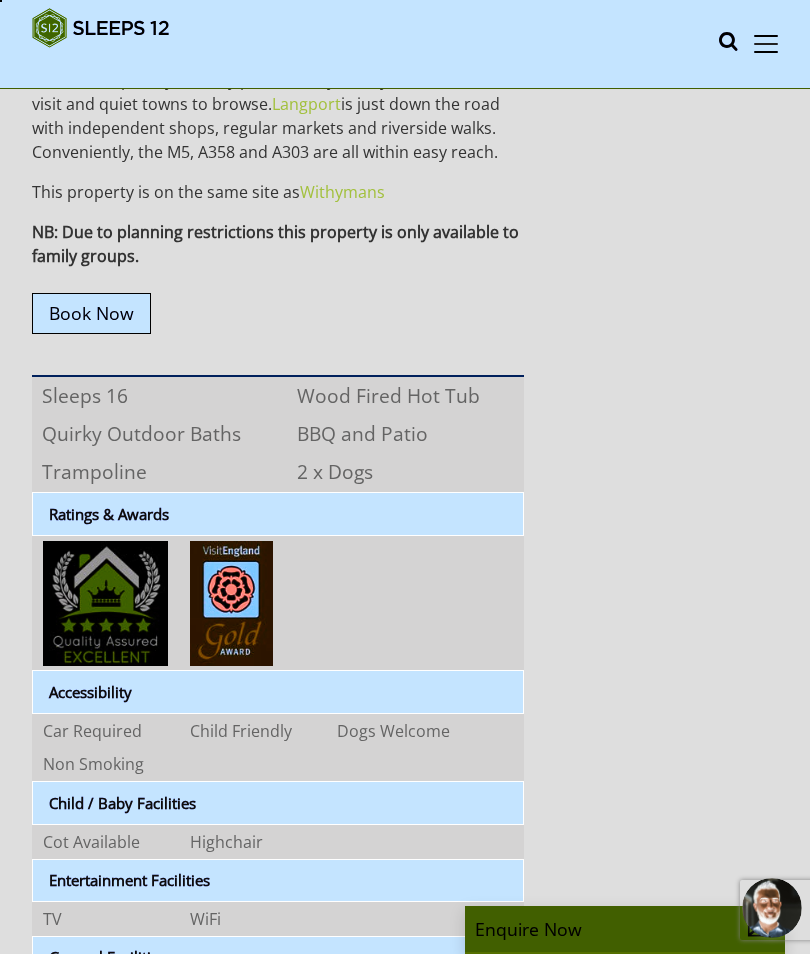 click at bounding box center (766, 44) 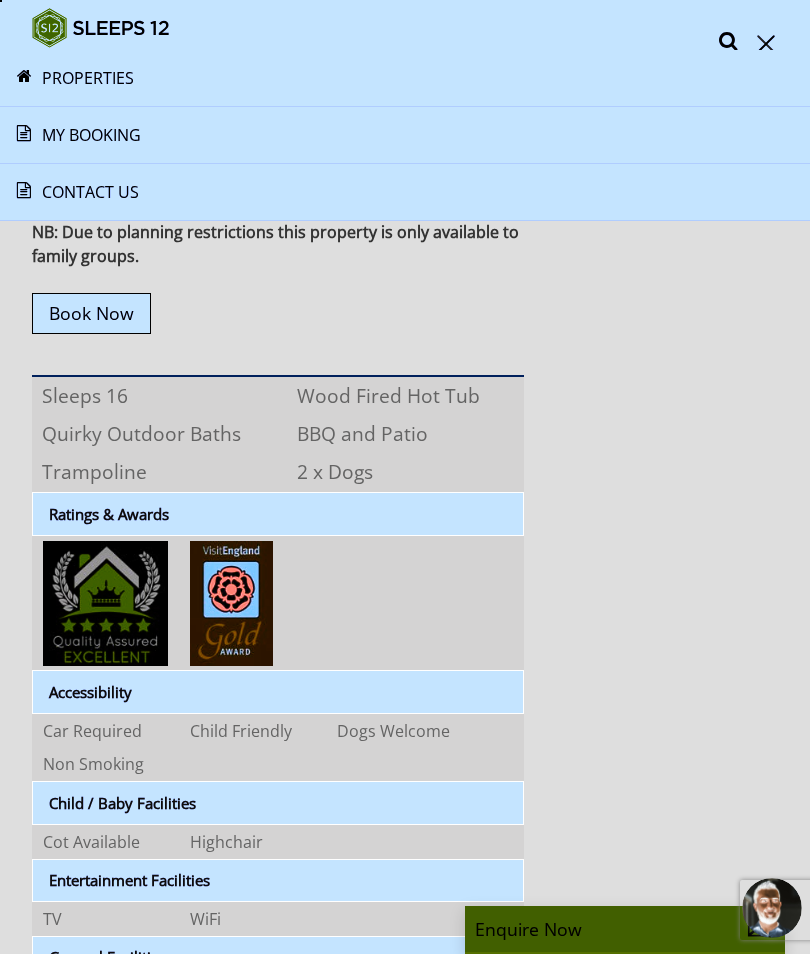 click on "Properties" at bounding box center [405, 78] 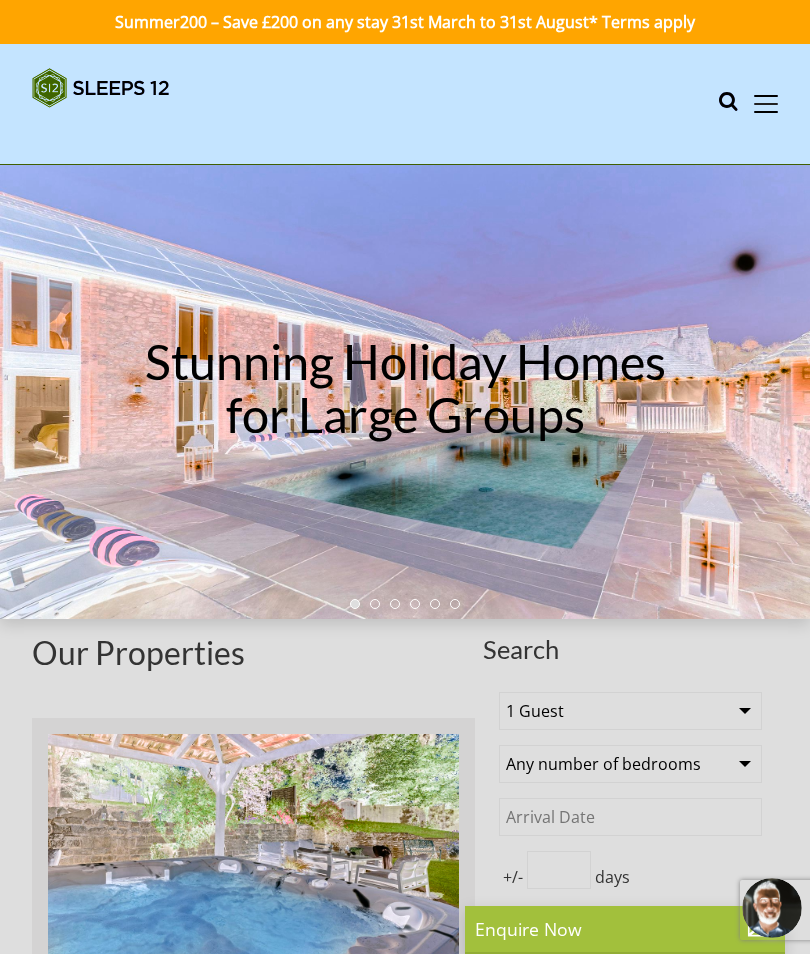 scroll, scrollTop: 0, scrollLeft: 0, axis: both 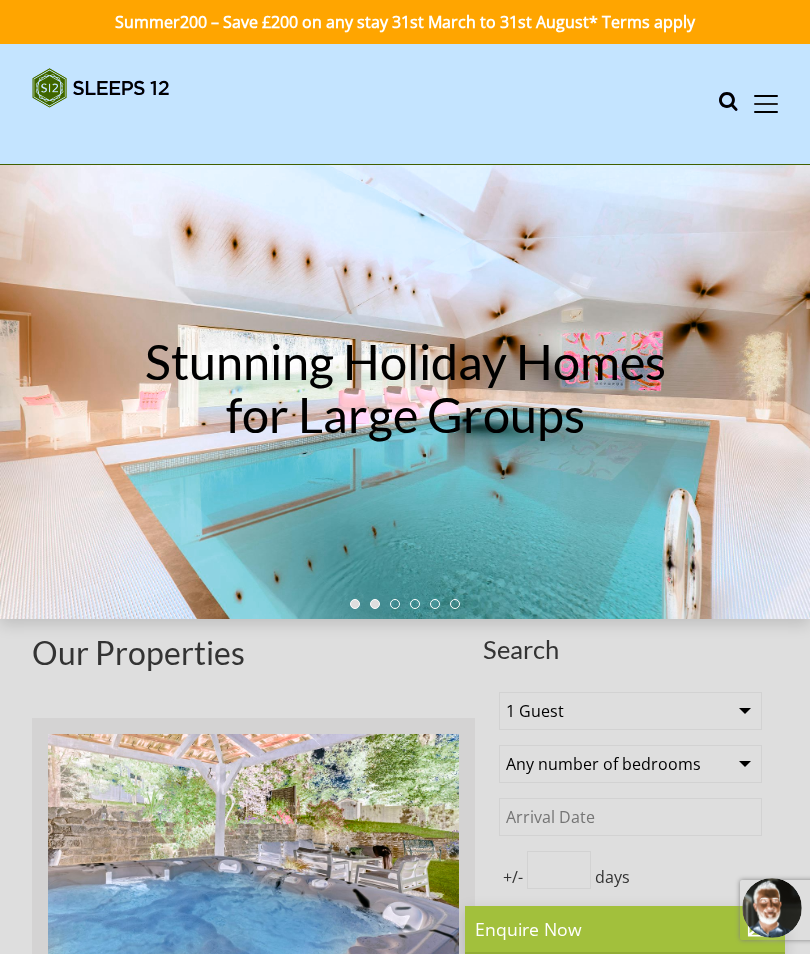 click on "1 Guest
2 Guests
3 Guests
4 Guests
5 Guests
6 Guests
7 Guests
8 Guests
9 Guests
10 Guests
11 Guests
12 Guests
13 Guests
14 Guests
15 Guests
16 Guests
17 Guests
18 Guests
19 Guests
20 Guests
21 Guests
22 Guests
23 Guests
24 Guests
25 Guests
26 Guests
27 Guests
28 Guests
29 Guests
30 Guests
31 Guests
32 Guests
33 Guests
34 Guests
35 Guests
36 Guests
37 Guests
38 Guests
39 Guests
40 Guests
41 Guests
42 Guests
43 Guests
44 Guests
45 Guests
46 Guests
47 Guests
48 Guests
49 Guests
50 Guests
51 Guests
52 Guests
53 Guests
54 Guests
55 Guests
56 Guests
57 Guests
58 Guests
59 Guests
60 Guests
61 Guests
62 Guests
63 Guests
64 Guests
65 Guests
66 Guests
67 Guests
68 Guests
69 Guests
70 Guests
71 Guests
72 Guests
73 Guests
74 Guests
75 Guests
76 Guests
77 Guests
78 Guests
79 Guests
80 Guests
81 Guests
82 Guests
83 Guests
84 Guests
85 Guests
86 Guests" at bounding box center (630, 711) 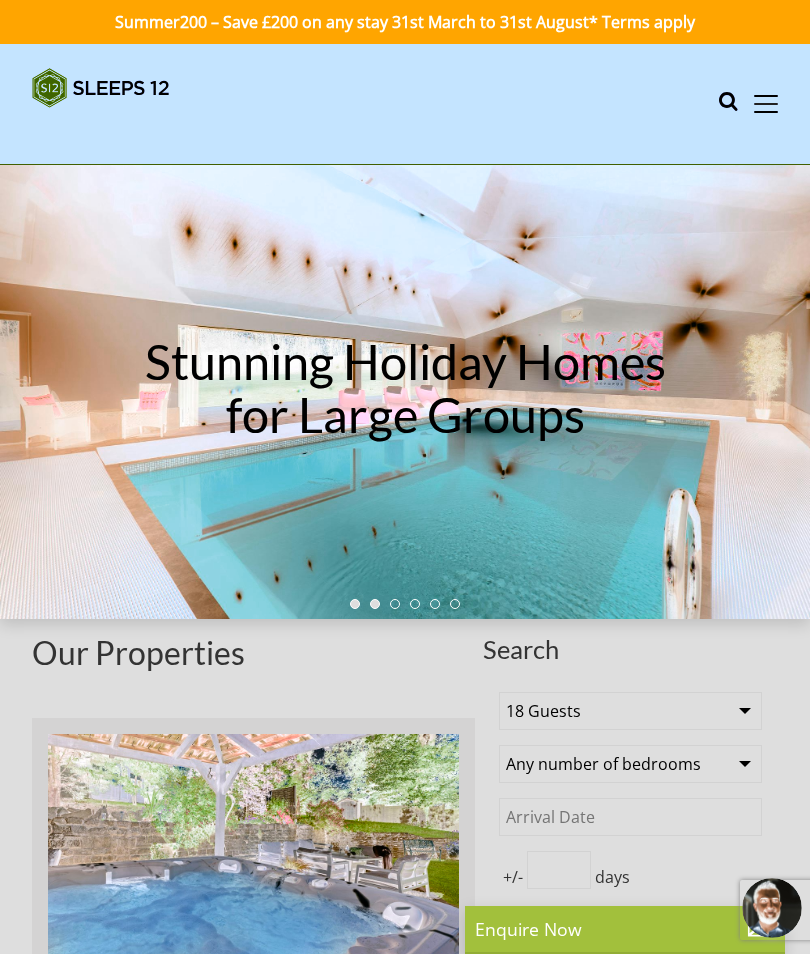 click on "1 Guest
2 Guests
3 Guests
4 Guests
5 Guests
6 Guests
7 Guests
8 Guests
9 Guests
10 Guests
11 Guests
12 Guests
13 Guests
14 Guests
15 Guests
16 Guests
17 Guests
18 Guests
19 Guests
20 Guests
21 Guests
22 Guests
23 Guests
24 Guests
25 Guests
26 Guests
27 Guests
28 Guests
29 Guests
30 Guests
31 Guests
32 Guests
33 Guests
34 Guests
35 Guests
36 Guests
37 Guests
38 Guests
39 Guests
40 Guests
41 Guests
42 Guests
43 Guests
44 Guests
45 Guests
46 Guests
47 Guests
48 Guests
49 Guests
50 Guests
51 Guests
52 Guests
53 Guests
54 Guests
55 Guests
56 Guests
57 Guests
58 Guests
59 Guests
60 Guests
61 Guests
62 Guests
63 Guests
64 Guests
65 Guests
66 Guests
67 Guests
68 Guests
69 Guests
70 Guests
71 Guests
72 Guests
73 Guests
74 Guests
75 Guests
76 Guests
77 Guests
78 Guests
79 Guests
80 Guests
81 Guests
82 Guests
83 Guests
84 Guests
85 Guests
86 Guests" at bounding box center [630, 711] 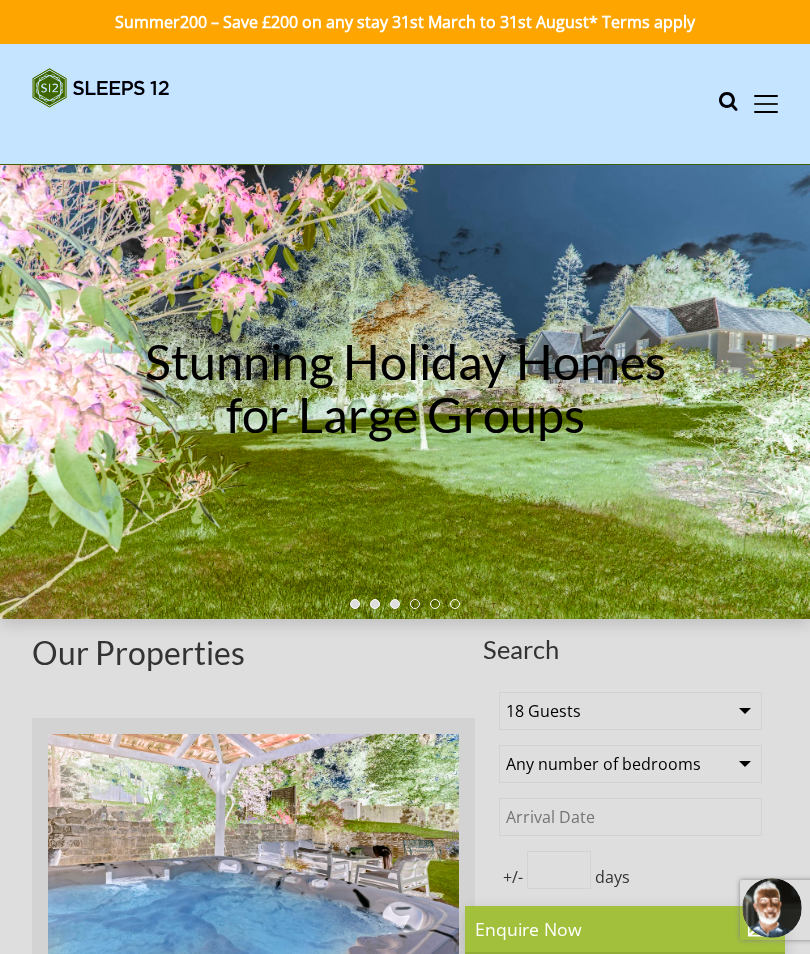 select on "17" 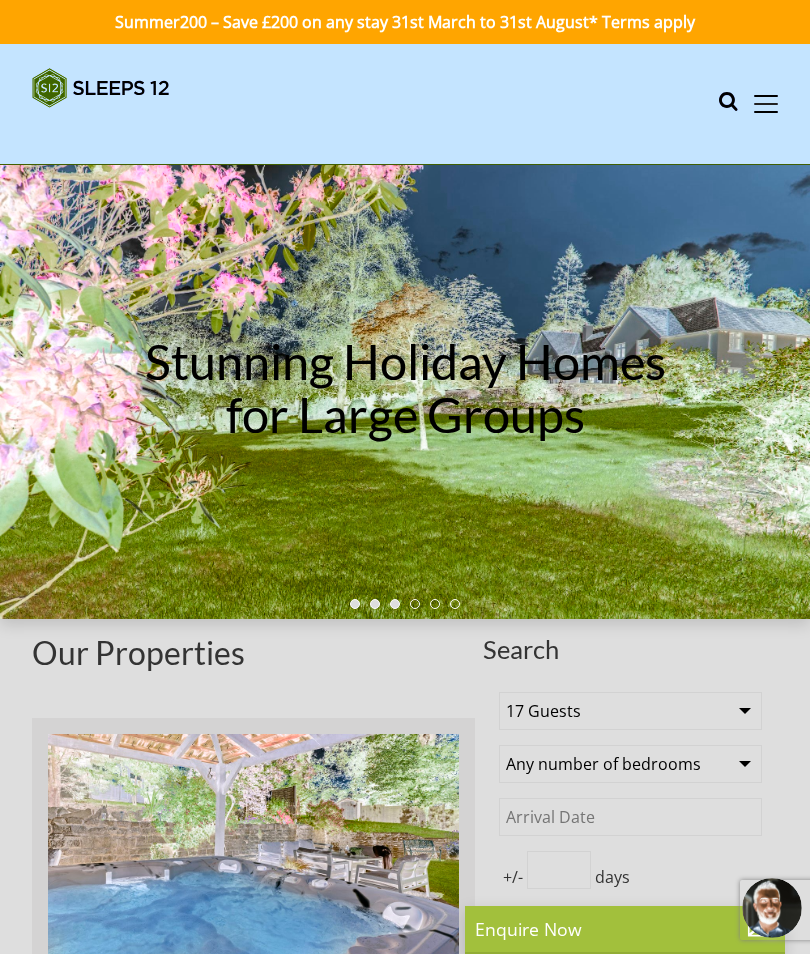 click on "Any number of bedrooms
1 Bedroom
2 Bedrooms
3 Bedrooms
4 Bedrooms
5 Bedrooms
6 Bedrooms
7 Bedrooms
8 Bedrooms
9 Bedrooms
10 Bedrooms
11 Bedrooms
12 Bedrooms
13 Bedrooms
14 Bedrooms
15 Bedrooms
16 Bedrooms
17 Bedrooms
18 Bedrooms
19 Bedrooms
20 Bedrooms
21 Bedrooms
22 Bedrooms
23 Bedrooms
24 Bedrooms
25 Bedrooms" at bounding box center [630, 764] 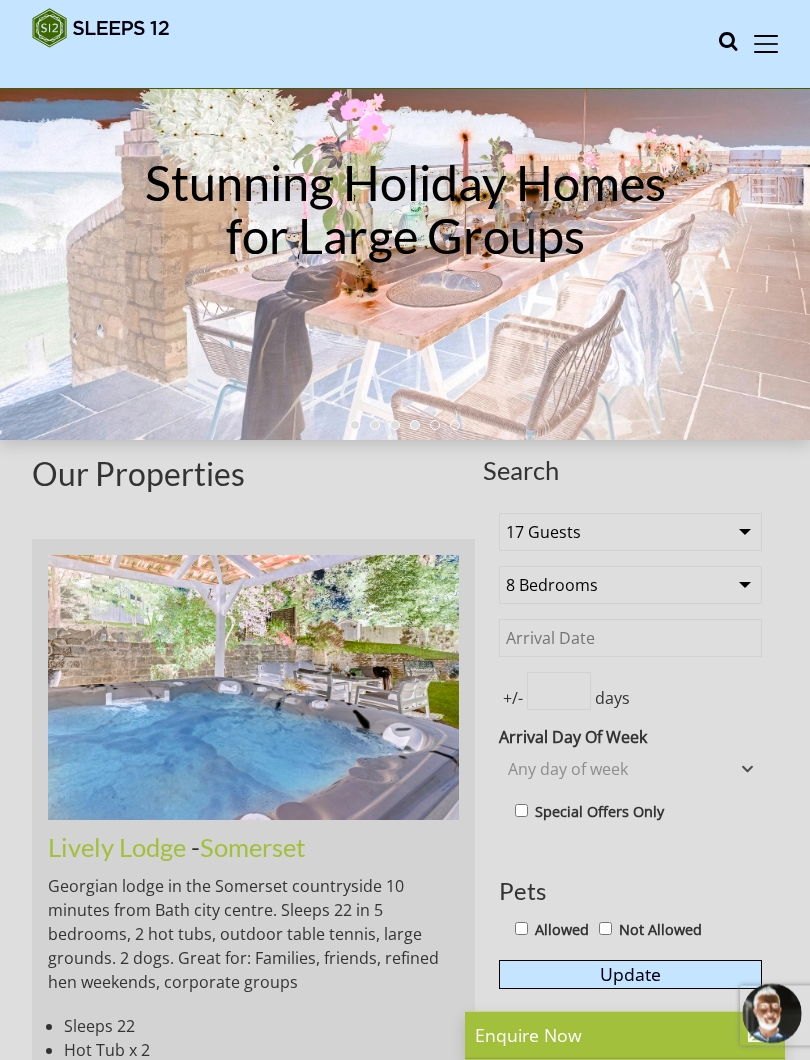 scroll, scrollTop: 147, scrollLeft: 0, axis: vertical 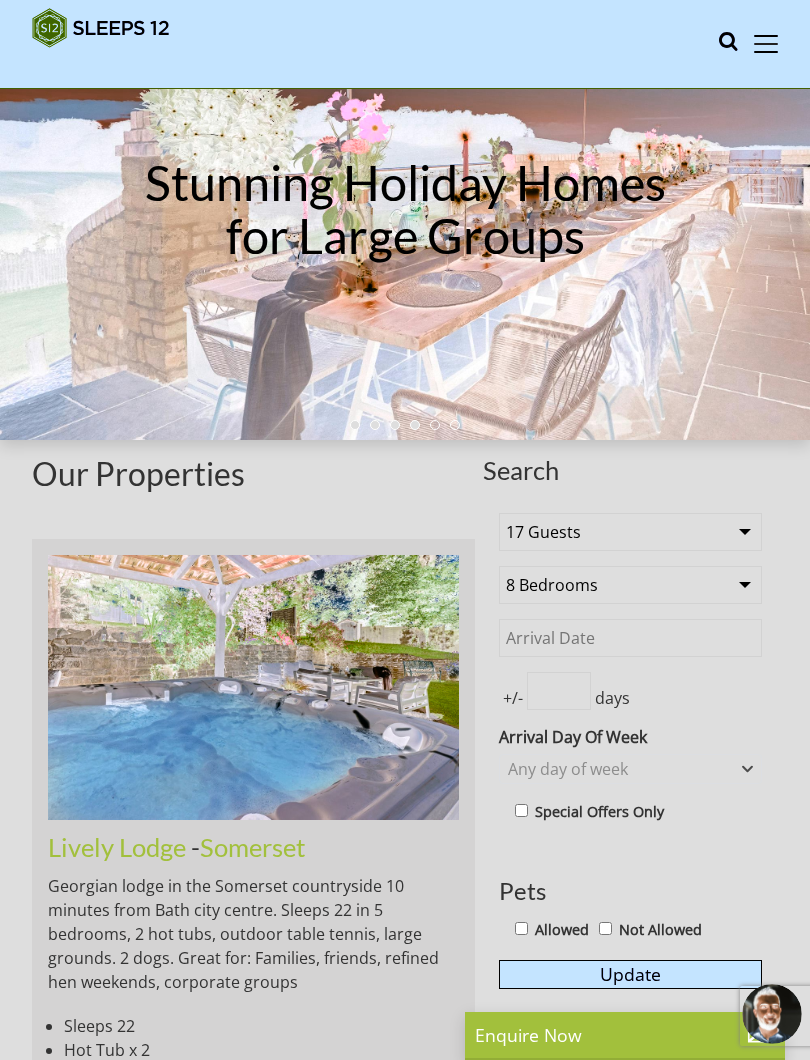 click on "days" at bounding box center [612, 698] 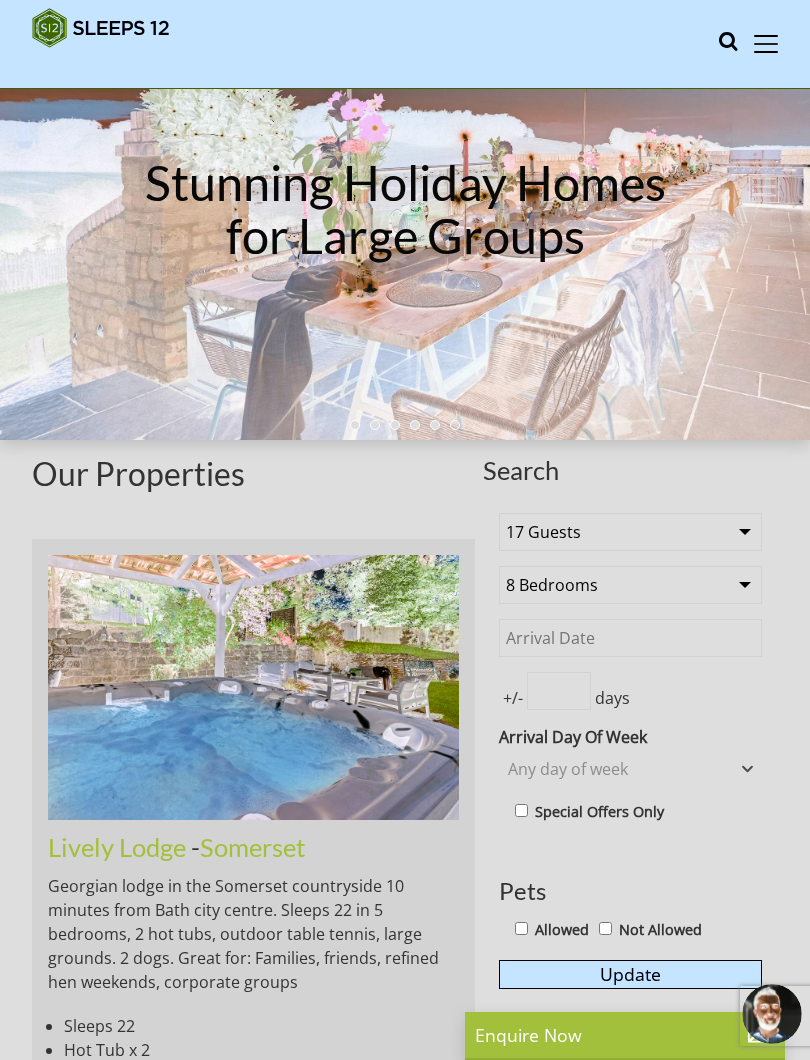 click on "+/-" at bounding box center [513, 698] 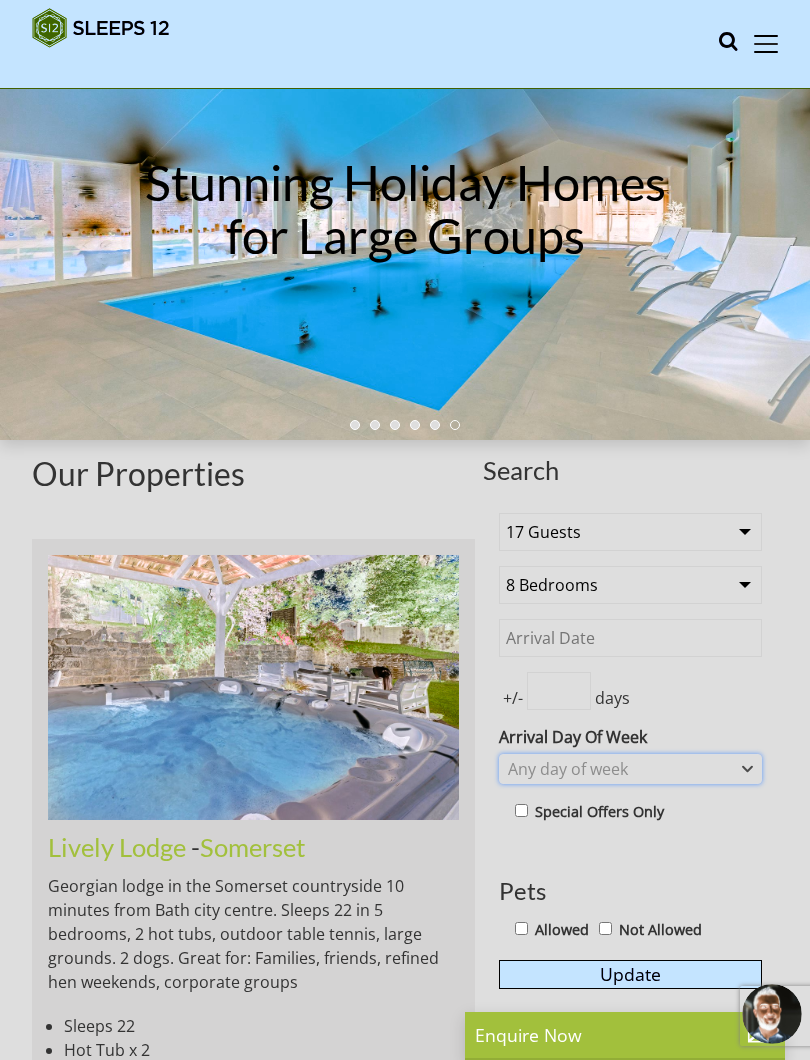 click on "Any day of week" at bounding box center [630, 769] 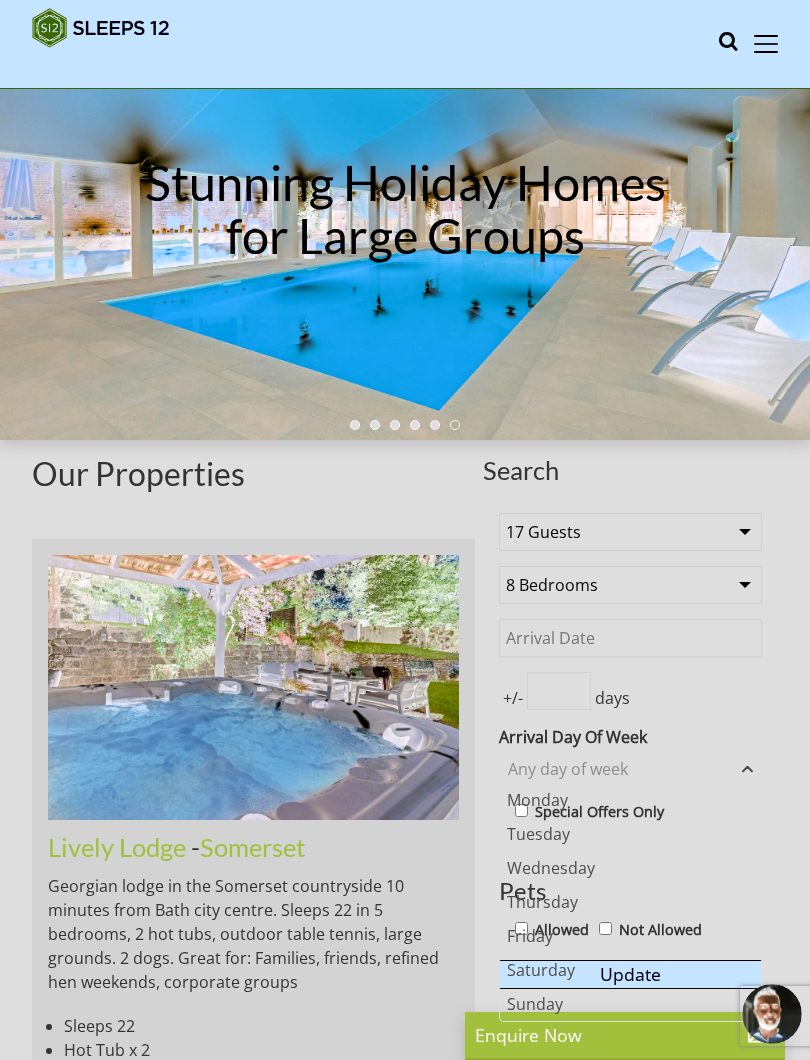 click on "Monday" at bounding box center (630, 800) 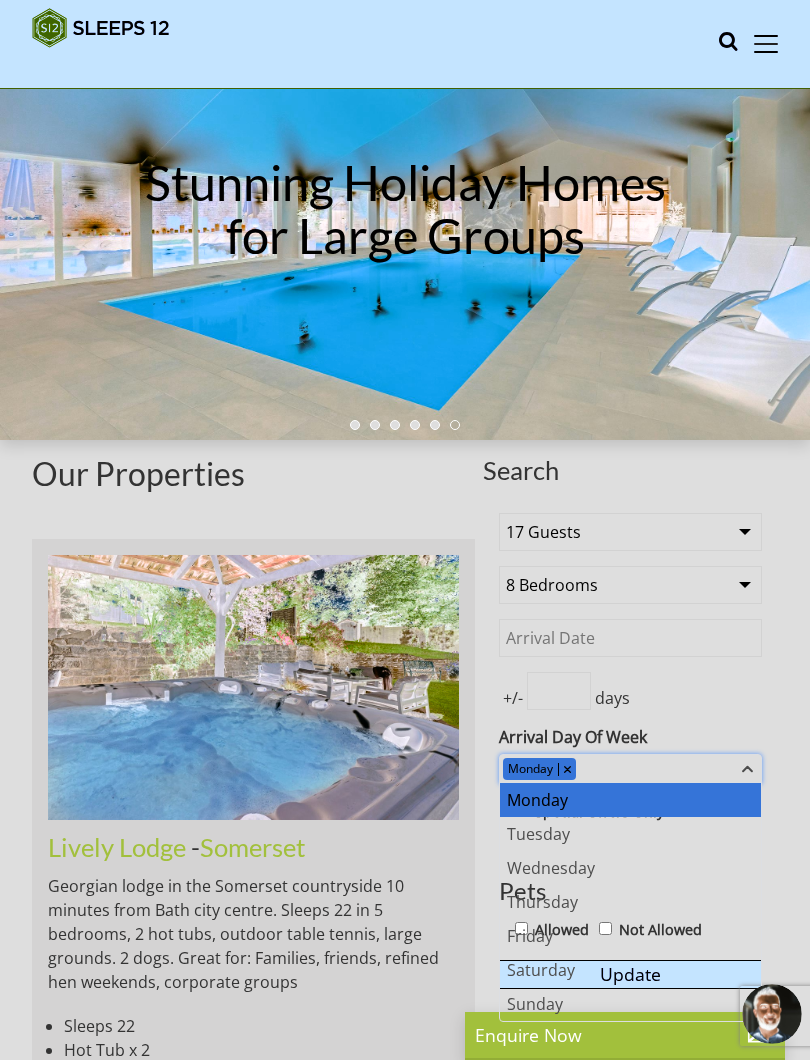 click on "Monday" at bounding box center (630, 769) 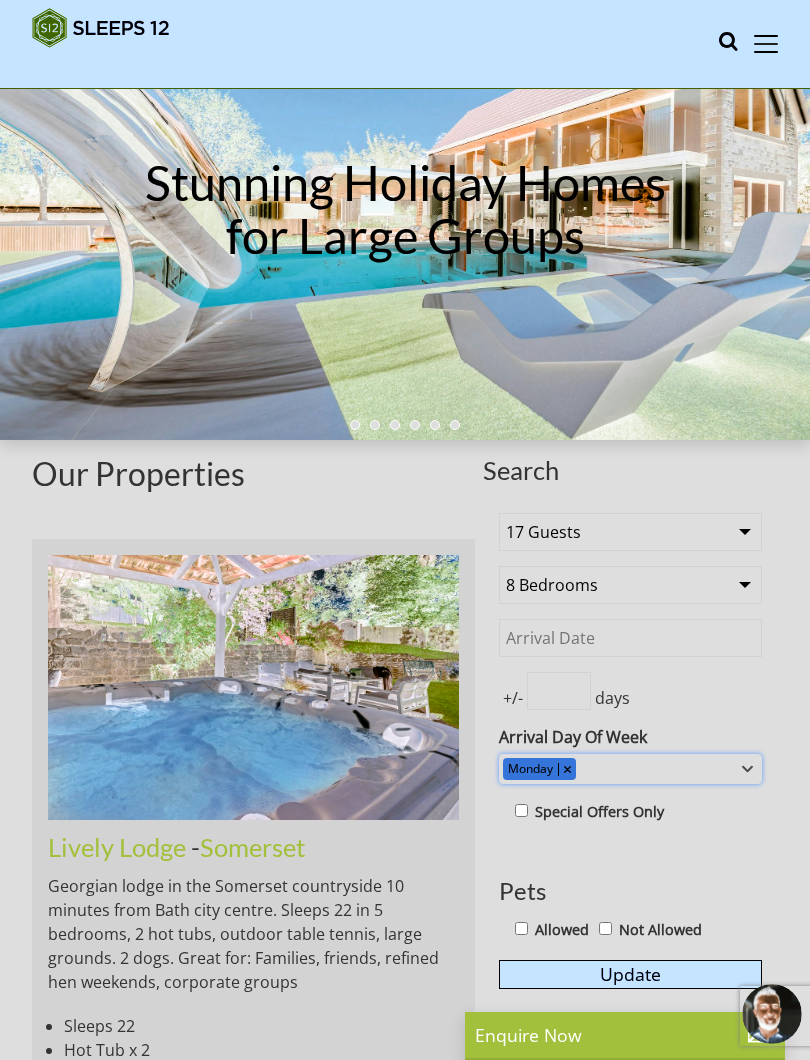 click 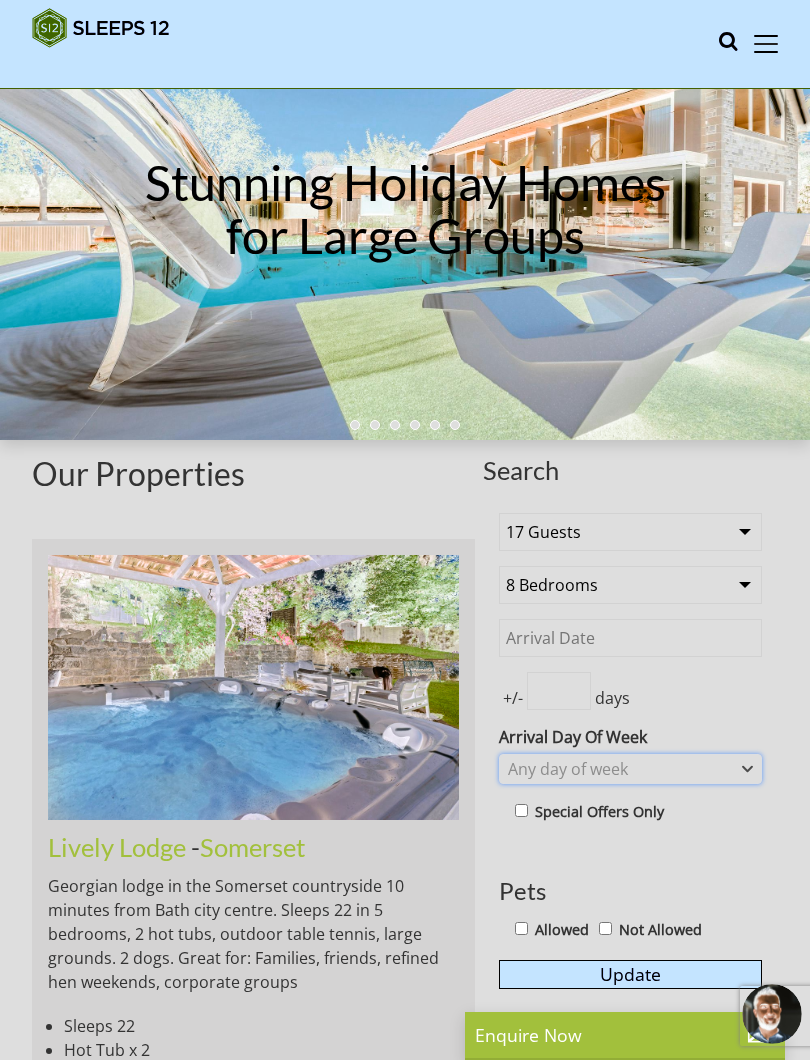 click on "Any day of week" at bounding box center [630, 769] 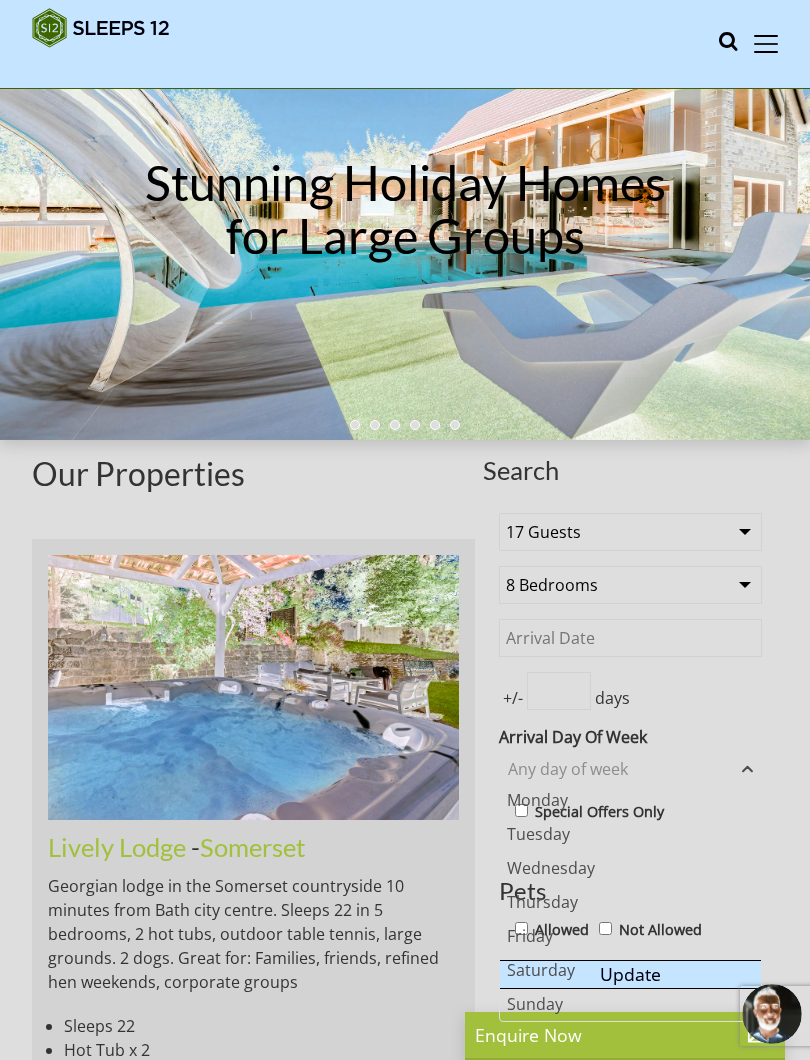 click on "Friday" at bounding box center [630, 936] 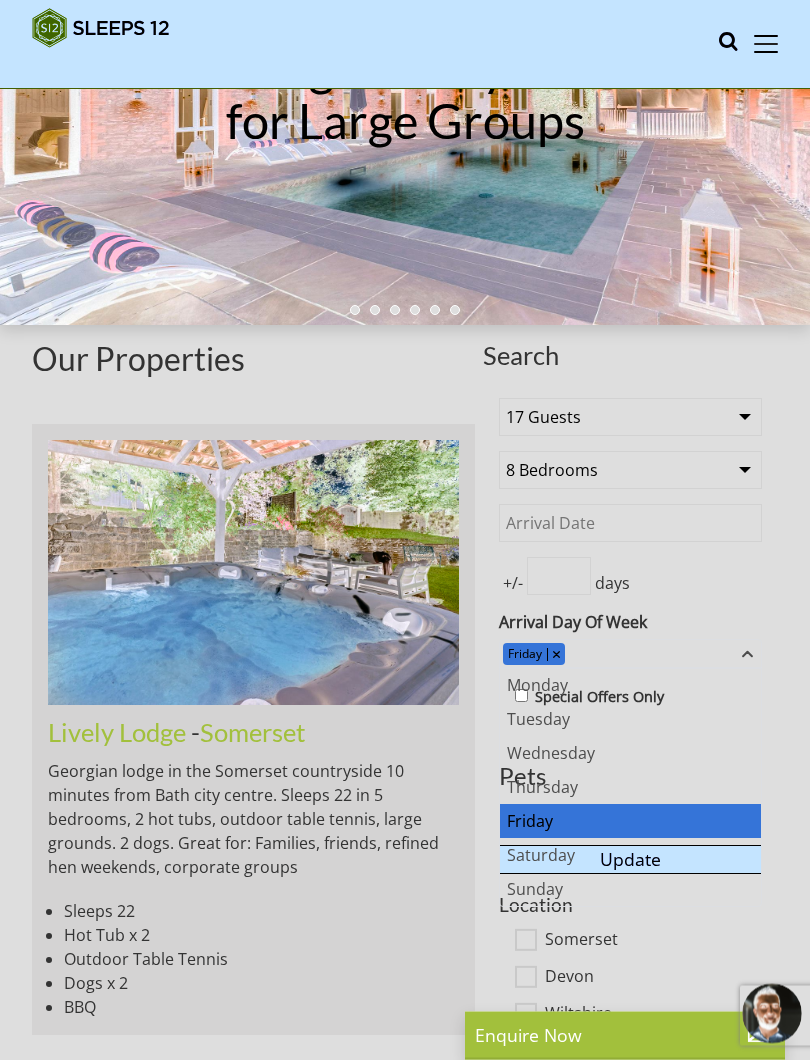 scroll, scrollTop: 262, scrollLeft: 0, axis: vertical 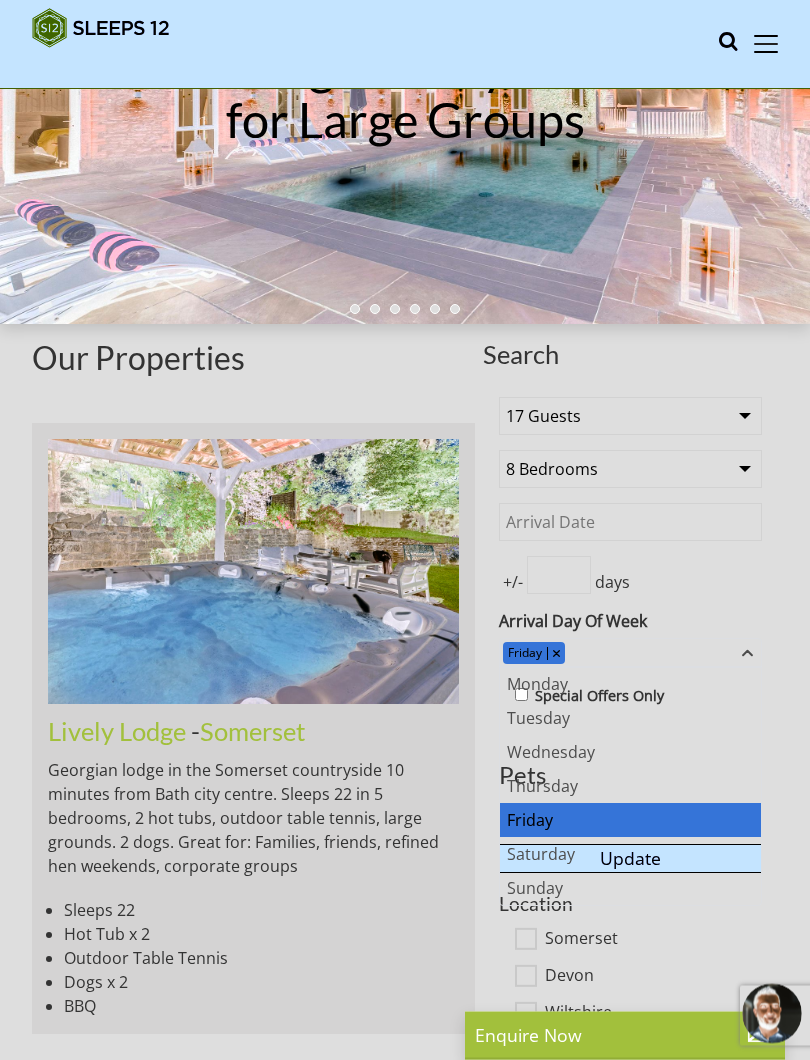 click on "Thursday" at bounding box center [630, 787] 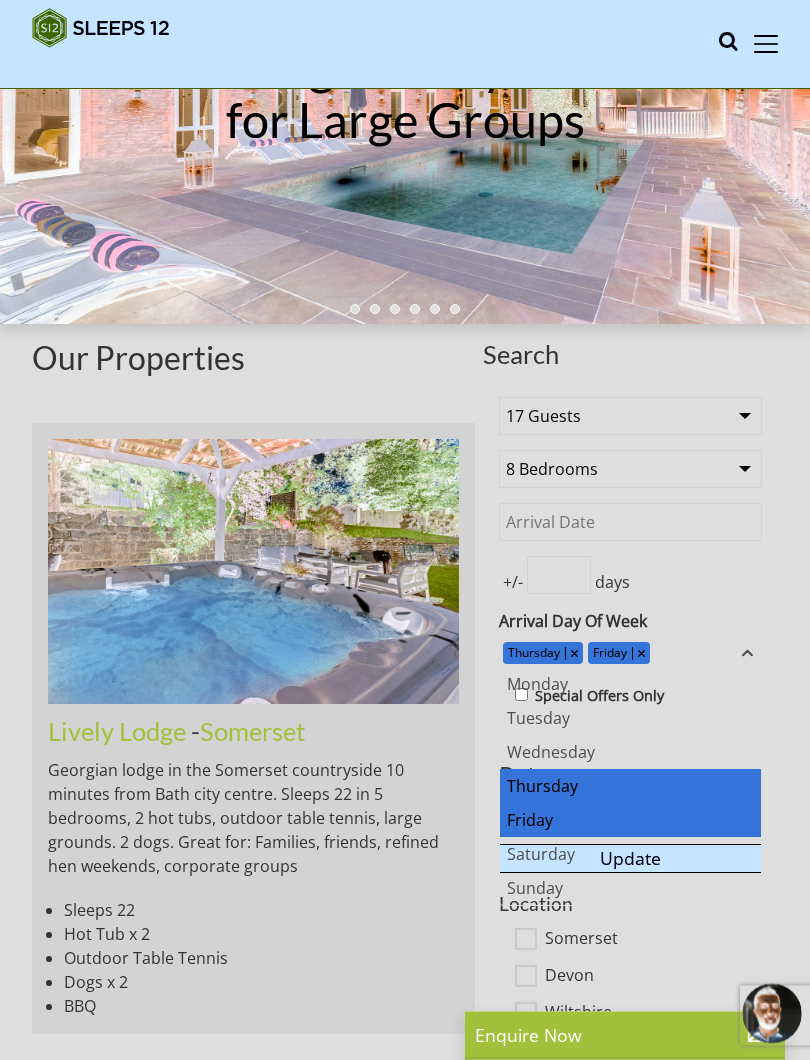 scroll, scrollTop: 263, scrollLeft: 0, axis: vertical 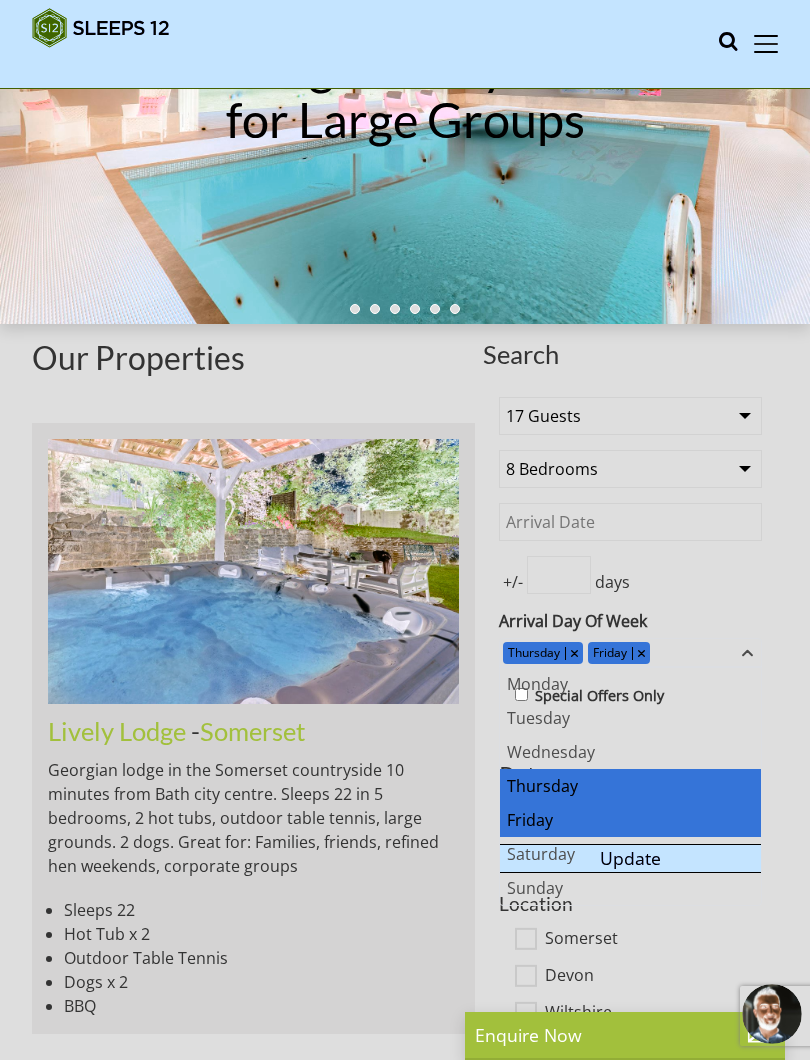 click on "Tuesday" at bounding box center [630, 718] 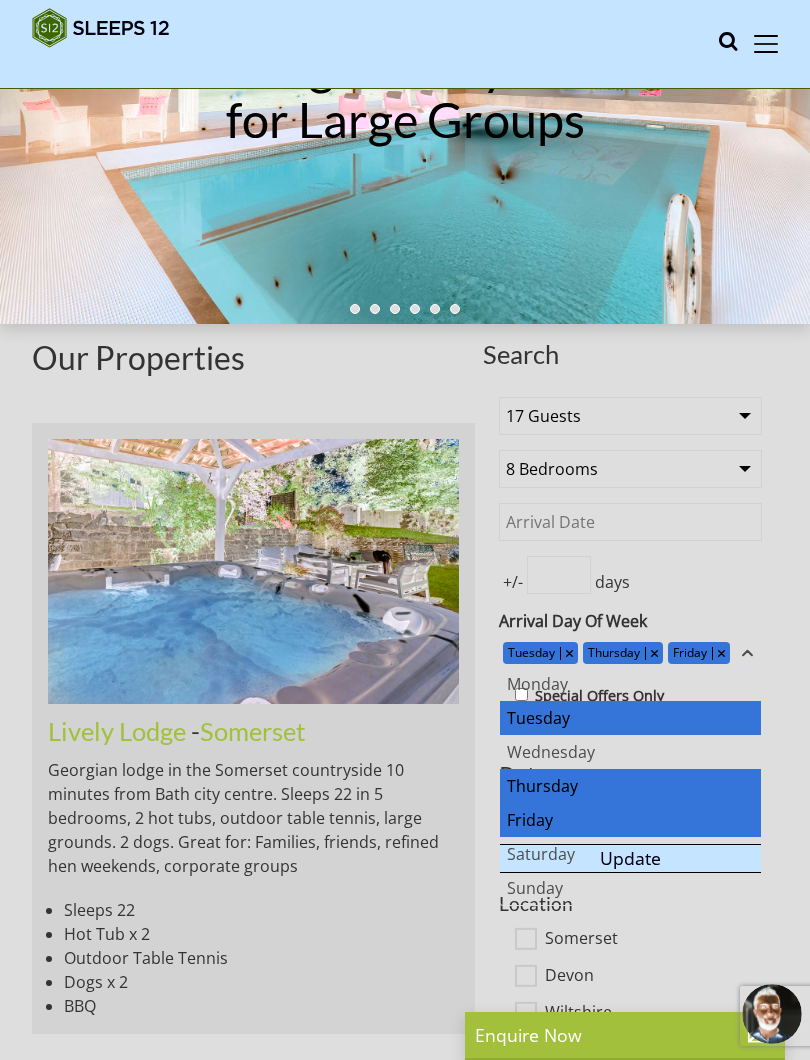 click on "Date" at bounding box center (630, 522) 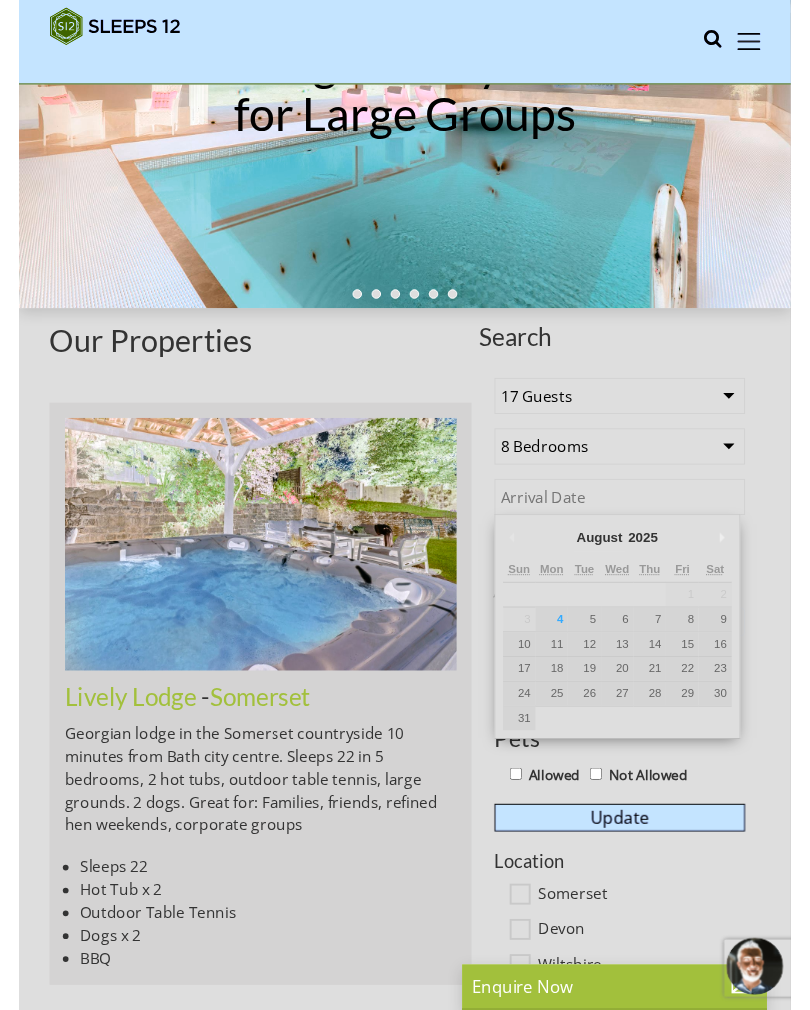scroll, scrollTop: 262, scrollLeft: 0, axis: vertical 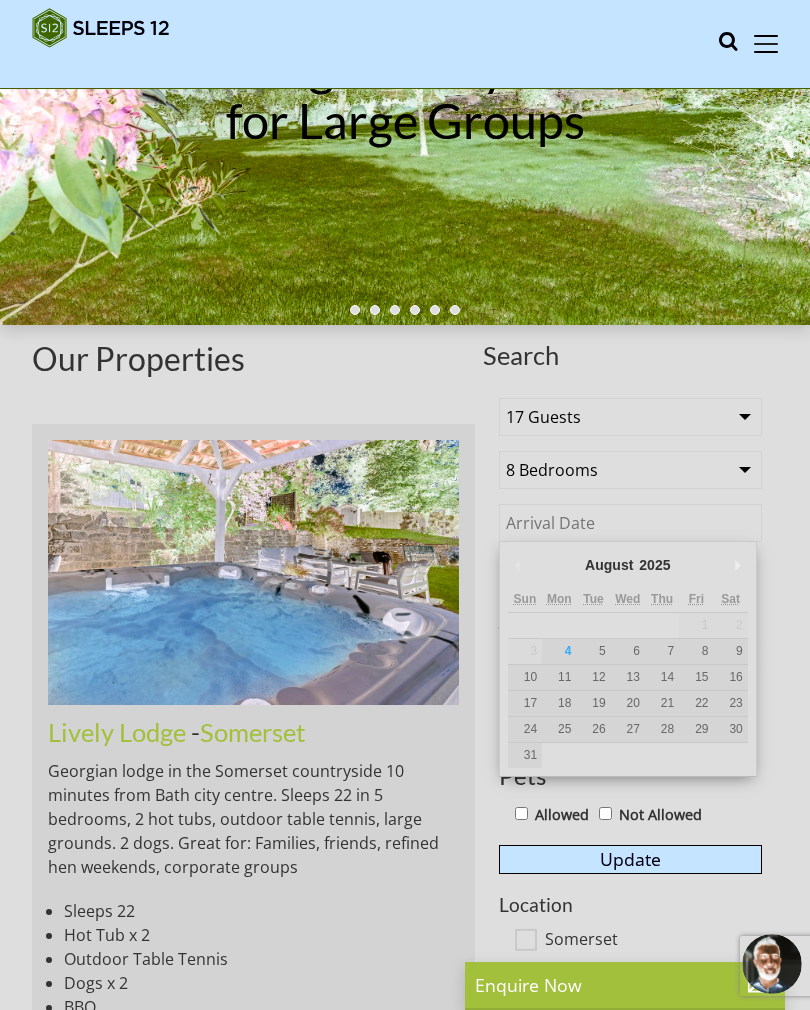click on "Search
Search
1 Guest
2 Guests
3 Guests
4 Guests
5 Guests
6 Guests
7 Guests
8 Guests
9 Guests
10 Guests
11 Guests
12 Guests
13 Guests
14 Guests
15 Guests
16 Guests
17 Guests
18 Guests
19 Guests
20 Guests
21 Guests
22 Guests
23 Guests
24 Guests
25 Guests
26 Guests
27 Guests
28 Guests
29 Guests
30 Guests
31 Guests
32 Guests
33 Guests
34 Guests
35 Guests
36 Guests
37 Guests
38 Guests
39 Guests
40 Guests
41 Guests
42 Guests
43 Guests
44 Guests
45 Guests
46 Guests
47 Guests
48 Guests
49 Guests
50 Guests
51 Guests
52 Guests
53 Guests
54 Guests
55 Guests
56 Guests
57 Guests
58 Guests
59 Guests
60 Guests
61 Guests
62 Guests
63 Guests
64 Guests
65 Guests
66 Guests
67 Guests
68 Guests
69 Guests
70 Guests
71 Guests" at bounding box center (405, 4736) 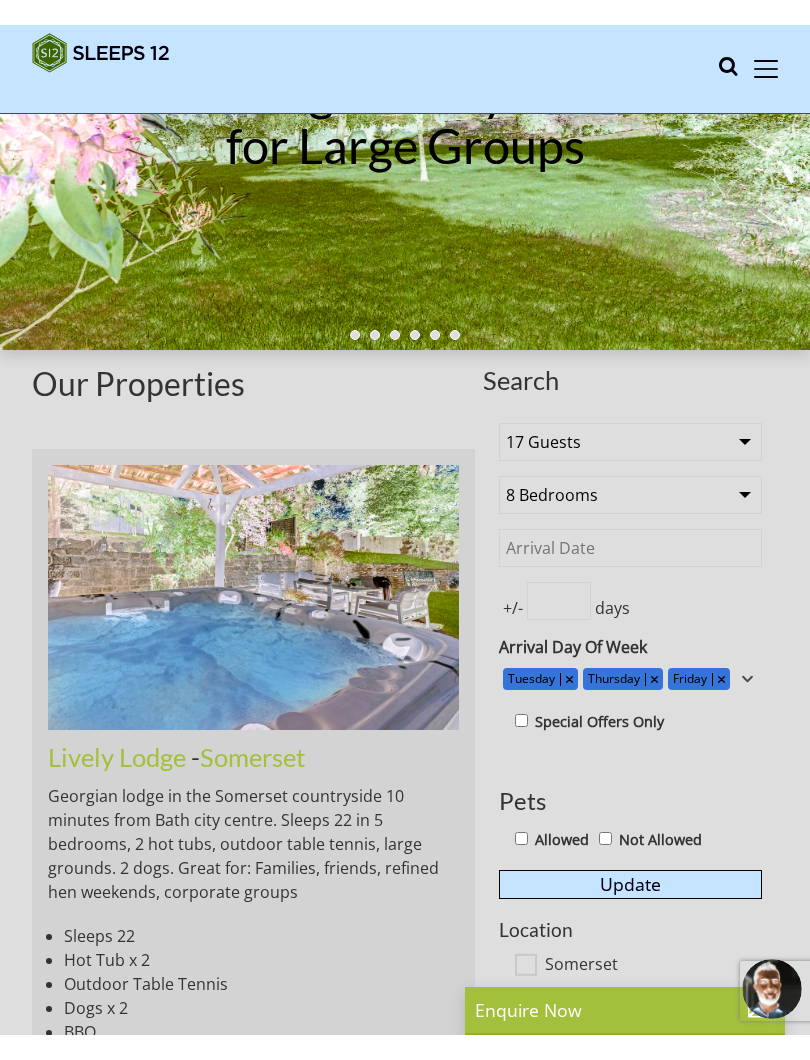 scroll, scrollTop: 263, scrollLeft: 0, axis: vertical 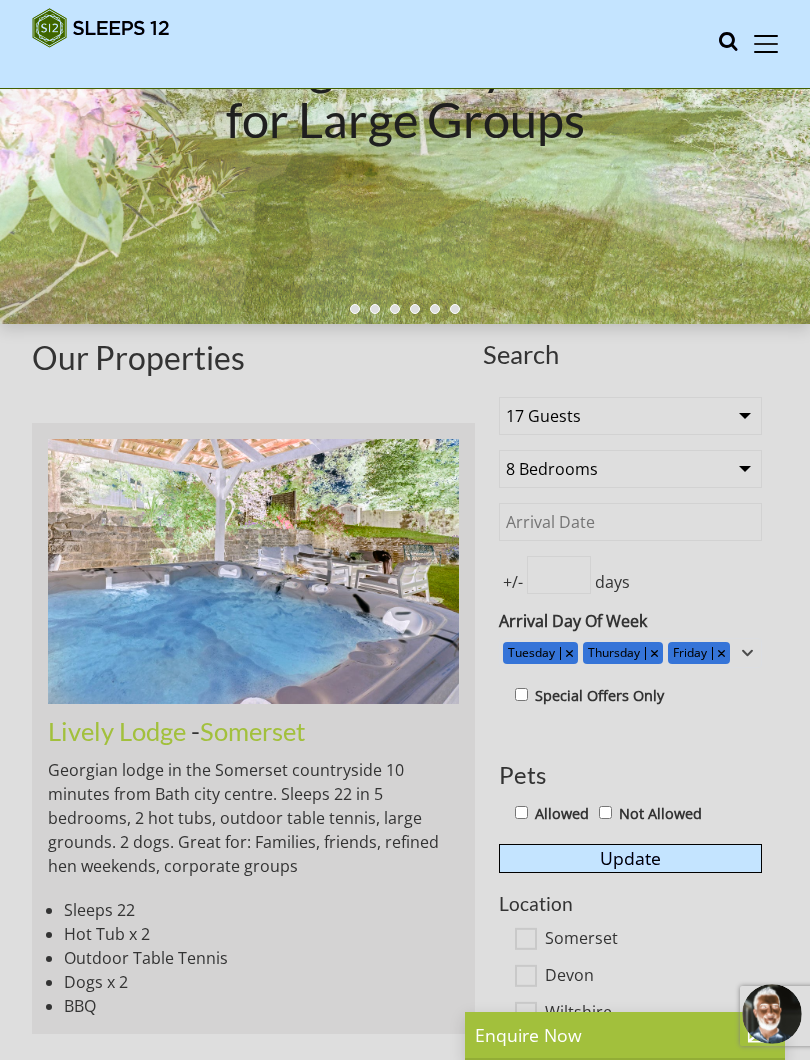 click on "Allowed" at bounding box center [521, 812] 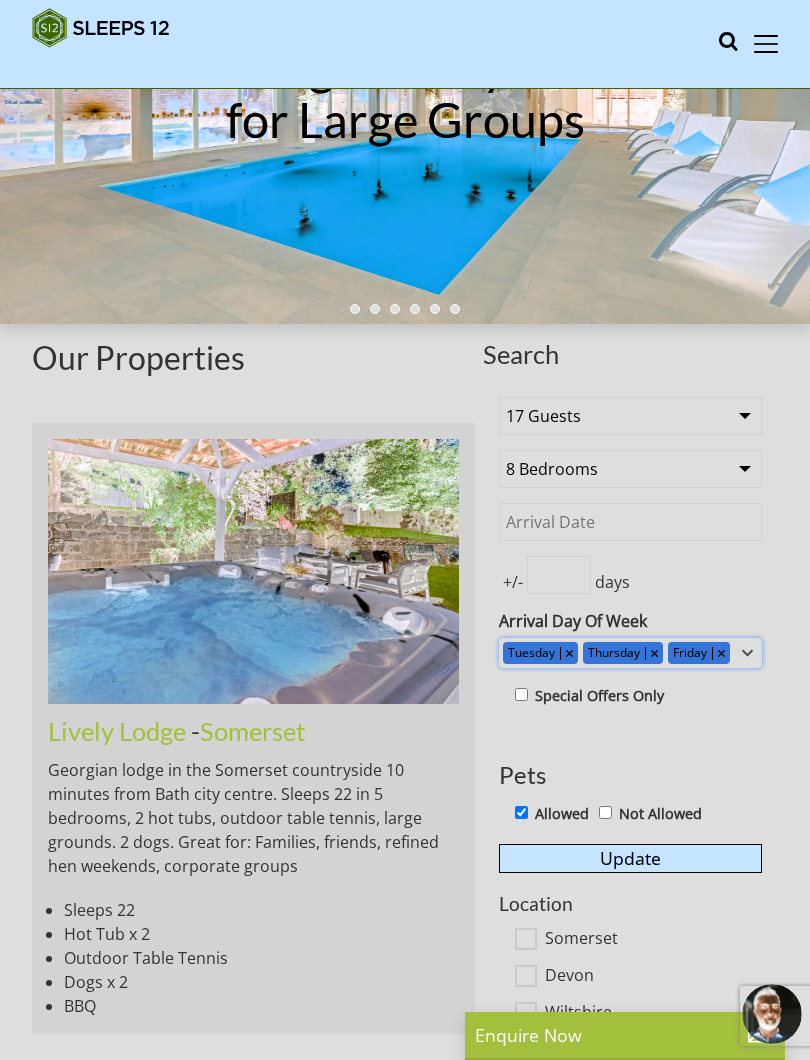 click at bounding box center [569, 652] 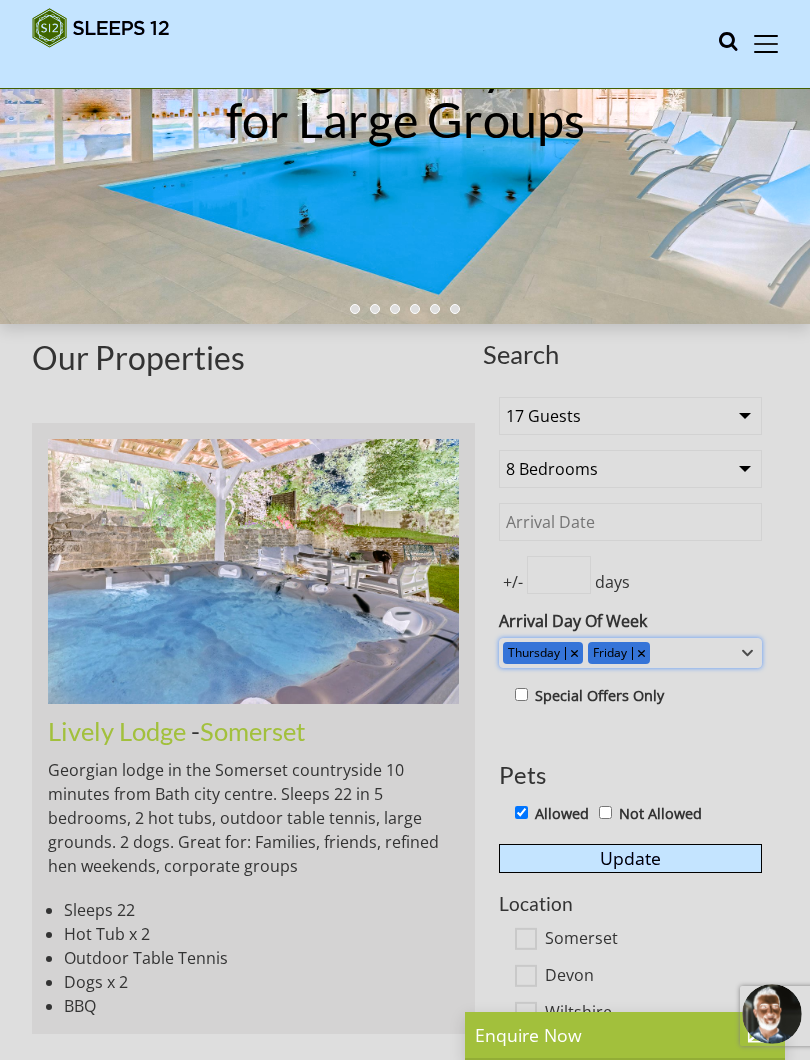 click at bounding box center [641, 652] 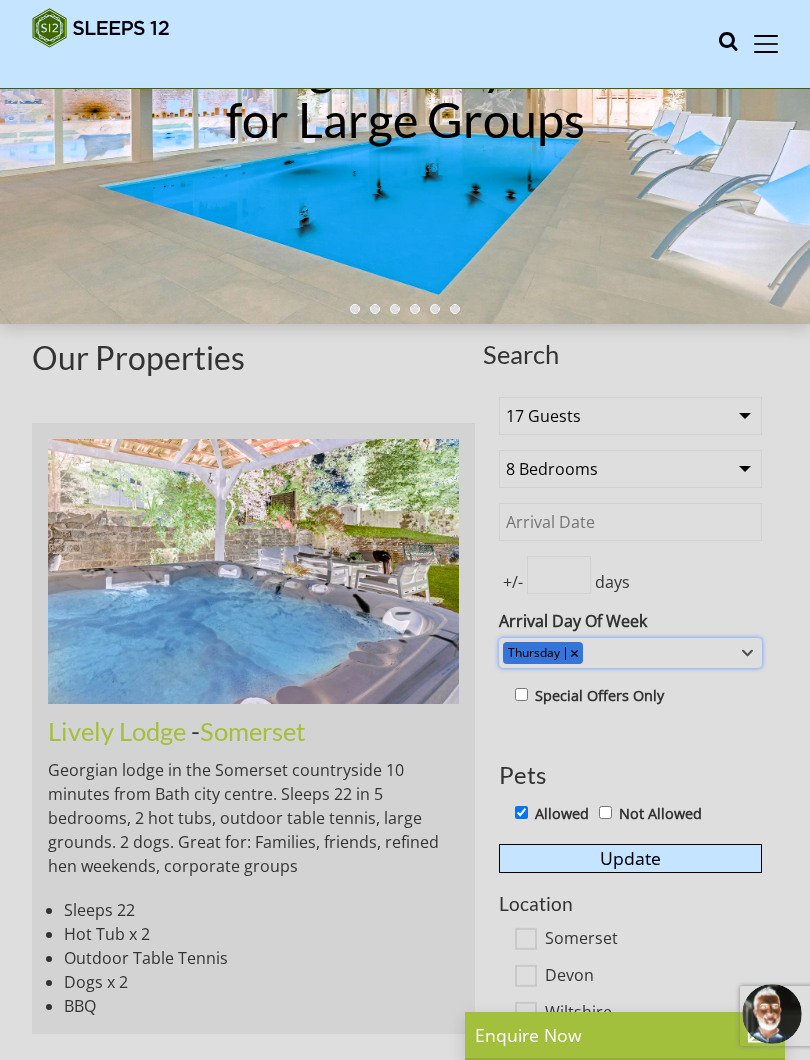 click at bounding box center (574, 652) 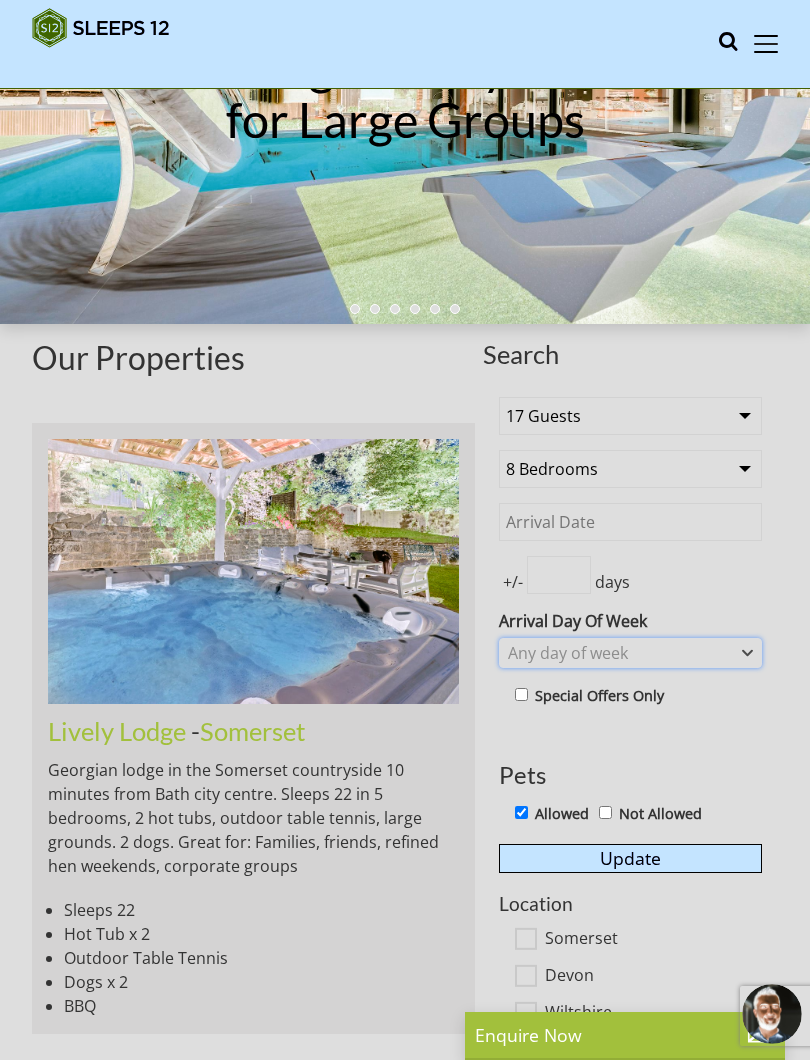 click on "Any day of week" at bounding box center [630, 653] 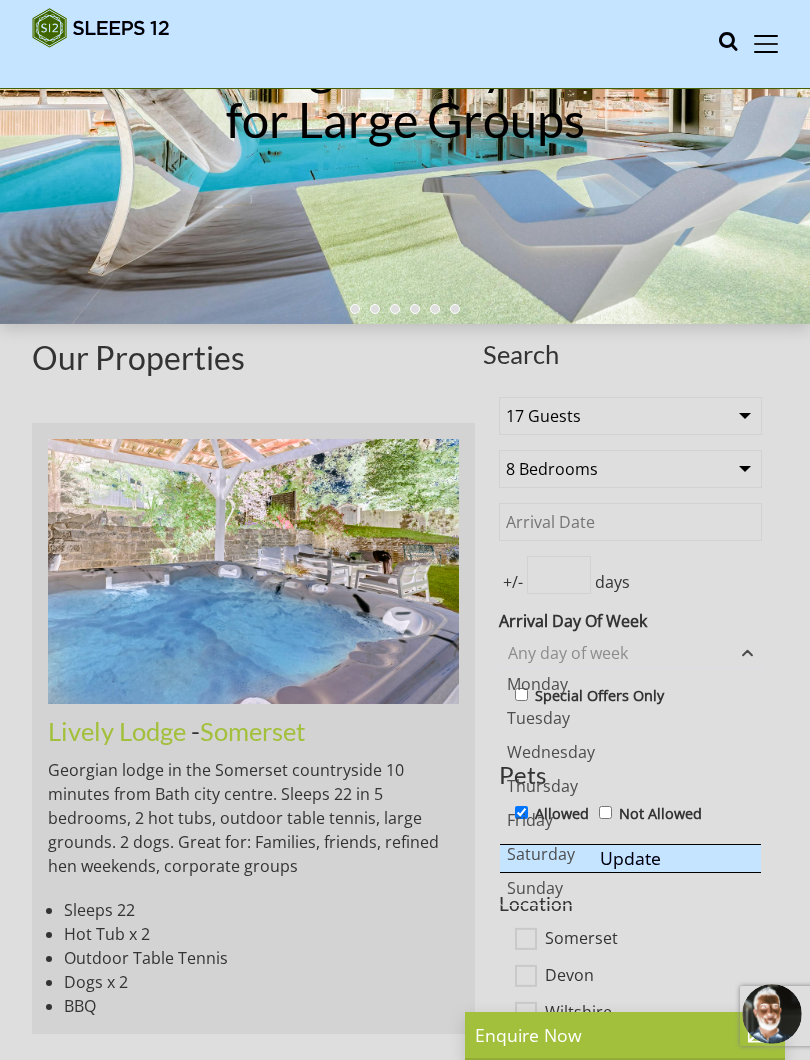 click on "Friday" at bounding box center [630, 820] 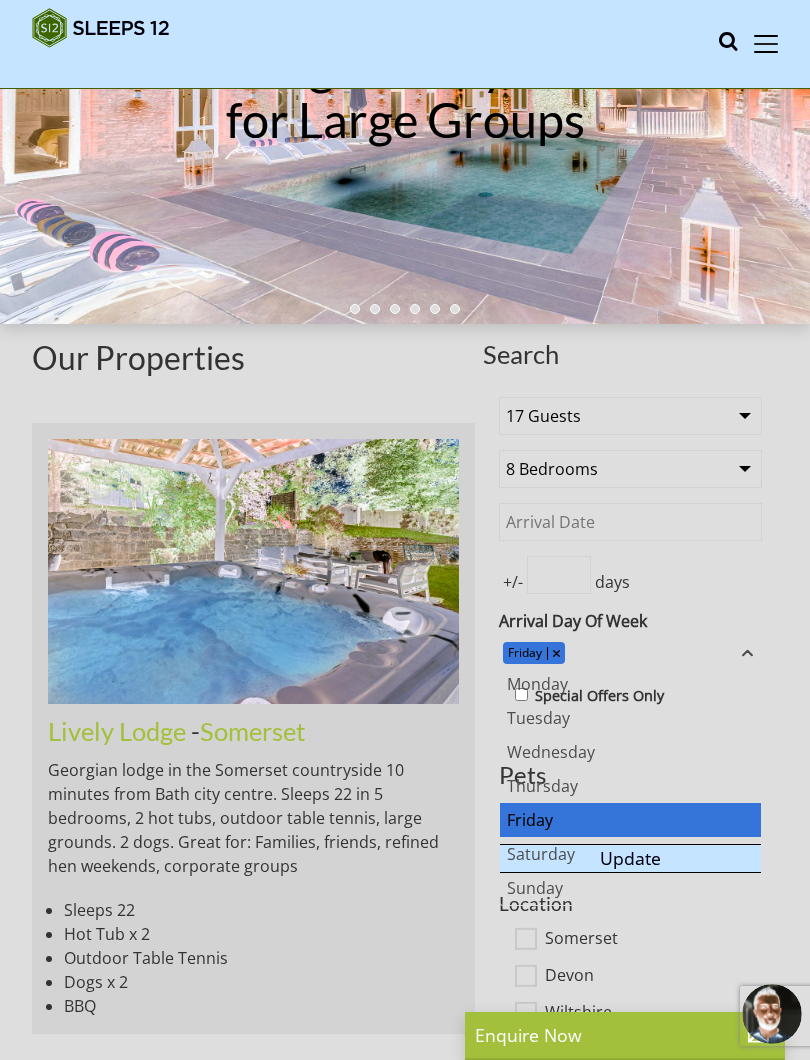 click on "days" at bounding box center (612, 582) 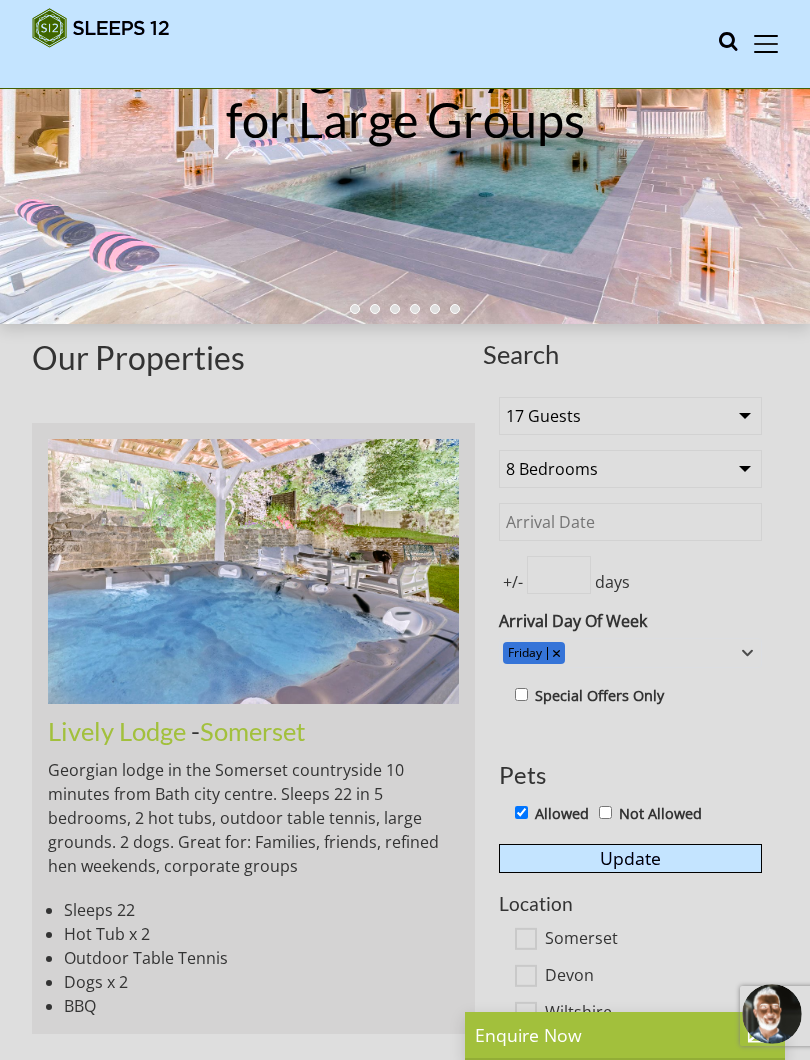 click on "+/-" at bounding box center (513, 582) 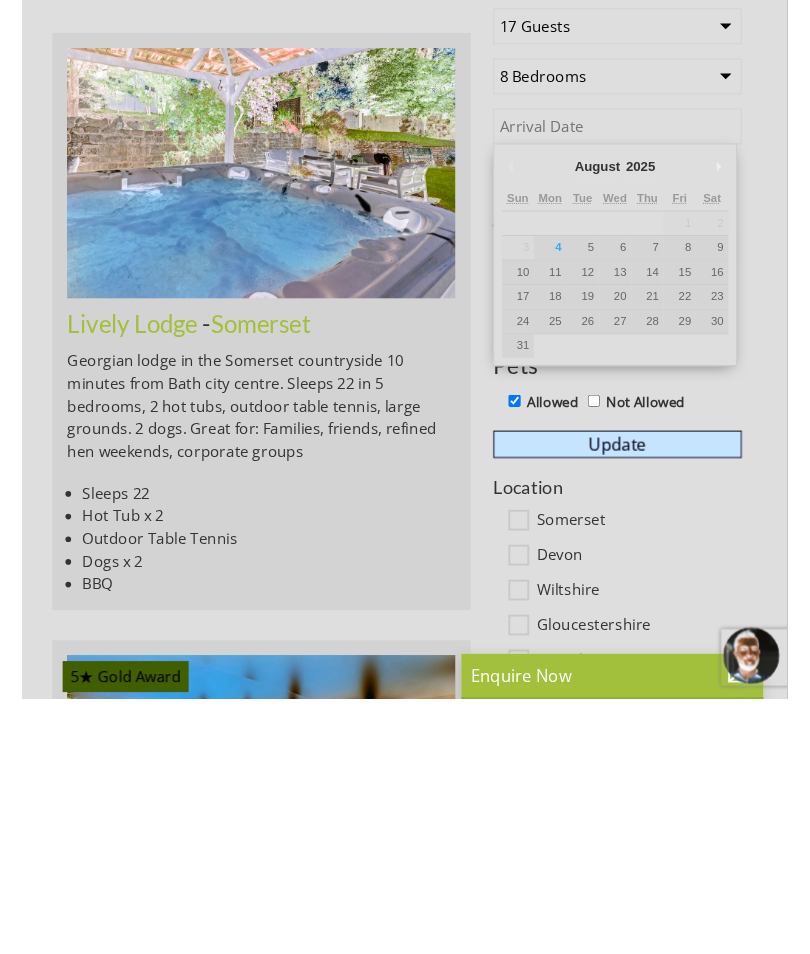 scroll, scrollTop: 445, scrollLeft: 0, axis: vertical 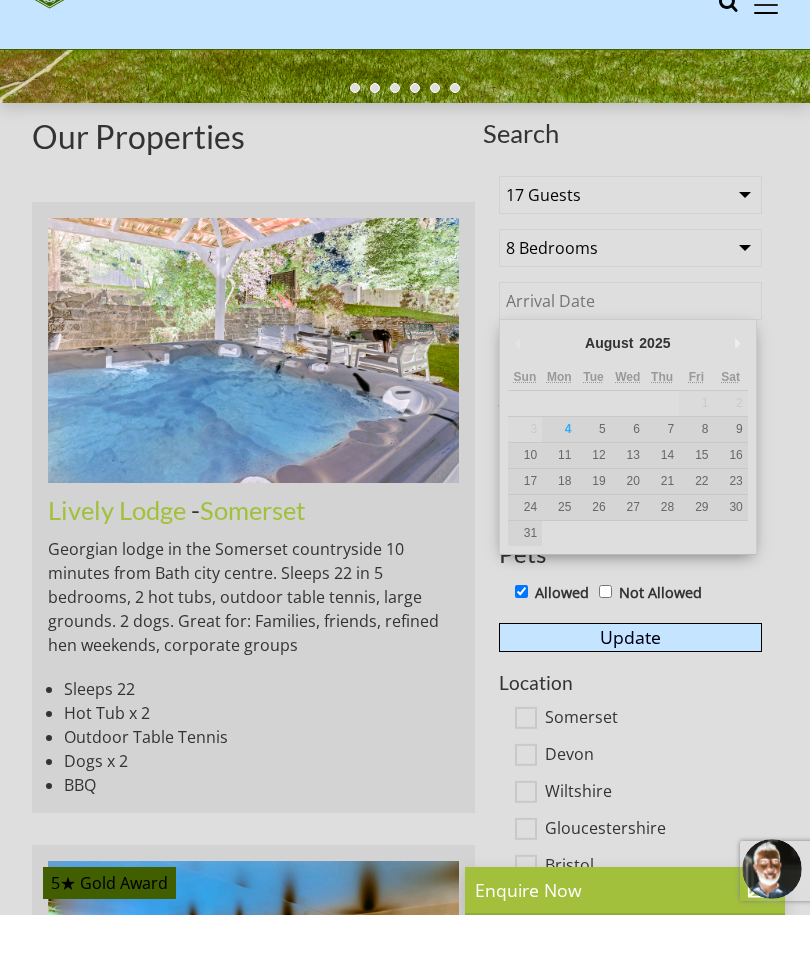 click on "2025 2026 2027 2028 2029 2030 2031 2032 2033 2034 2035" at bounding box center [663, 382] 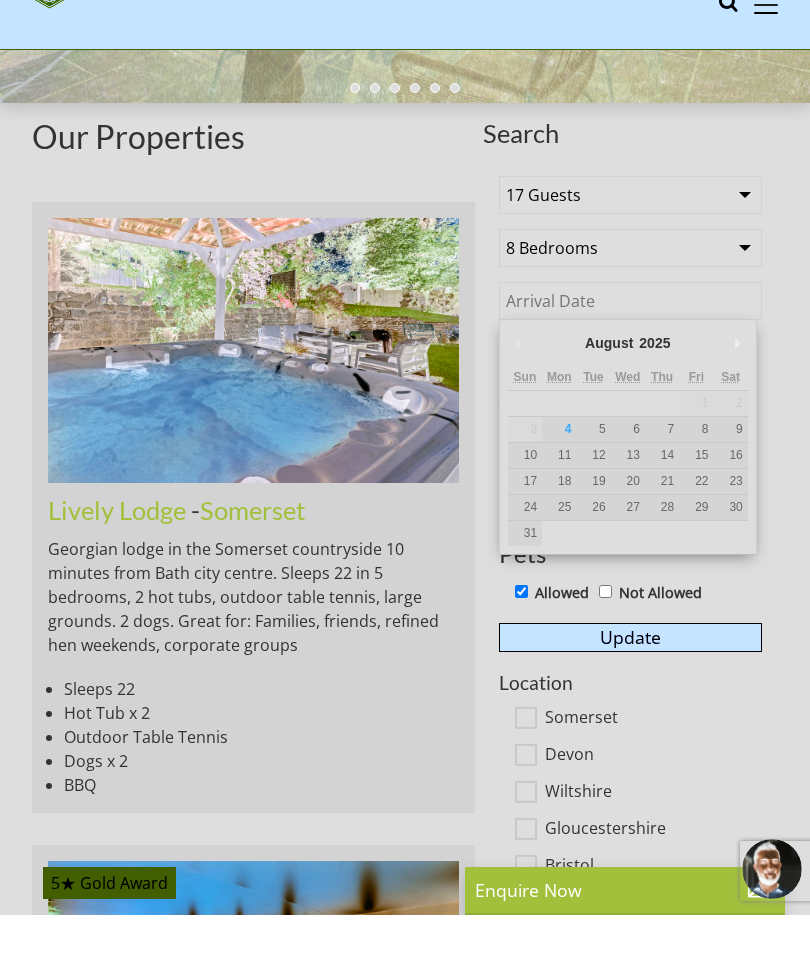 scroll, scrollTop: 485, scrollLeft: 0, axis: vertical 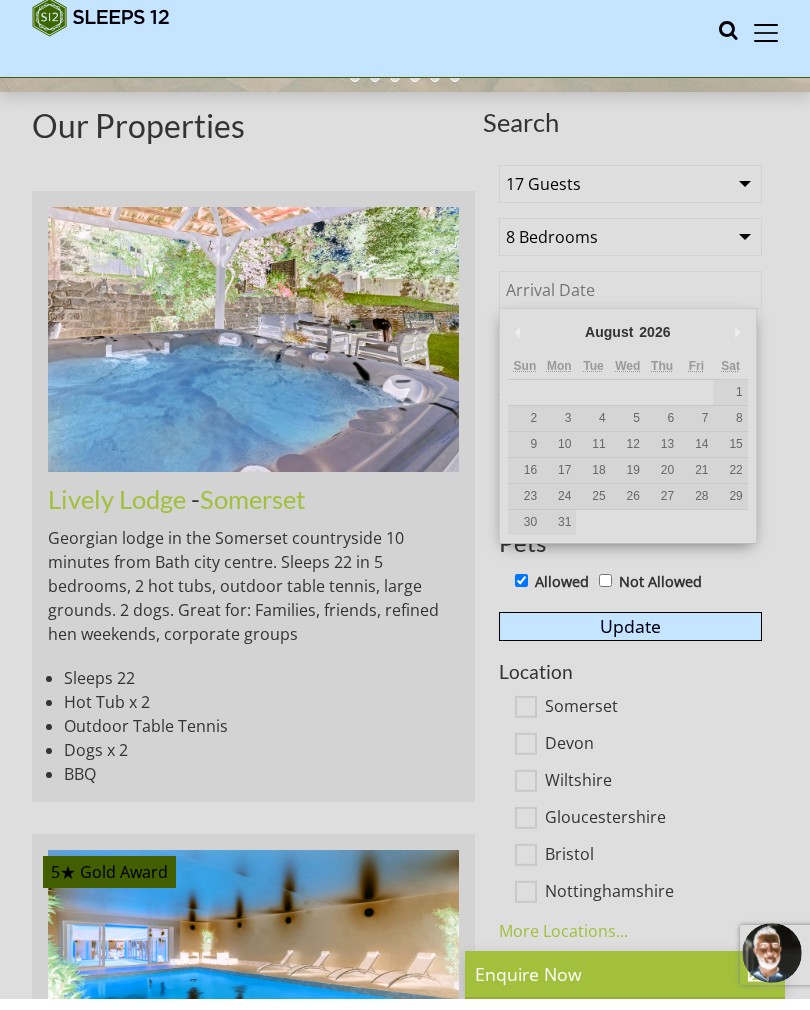 type on "13/08/2026" 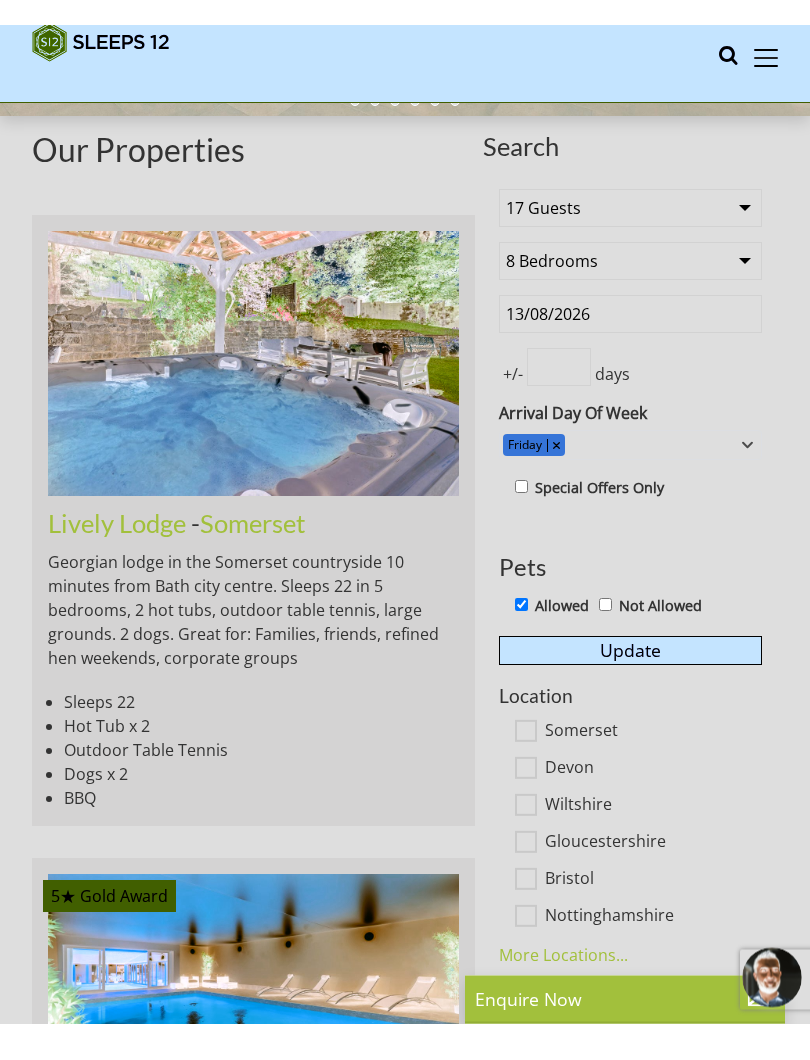 scroll, scrollTop: 496, scrollLeft: 0, axis: vertical 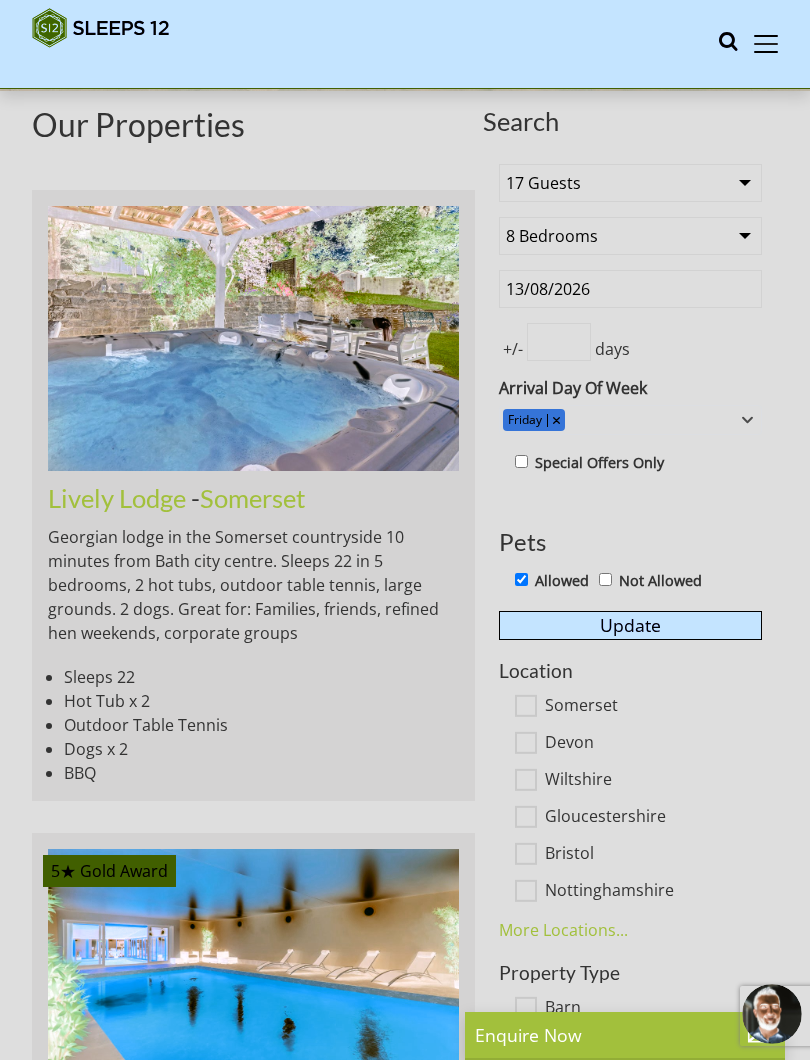 click on "Somerset" at bounding box center [526, 705] 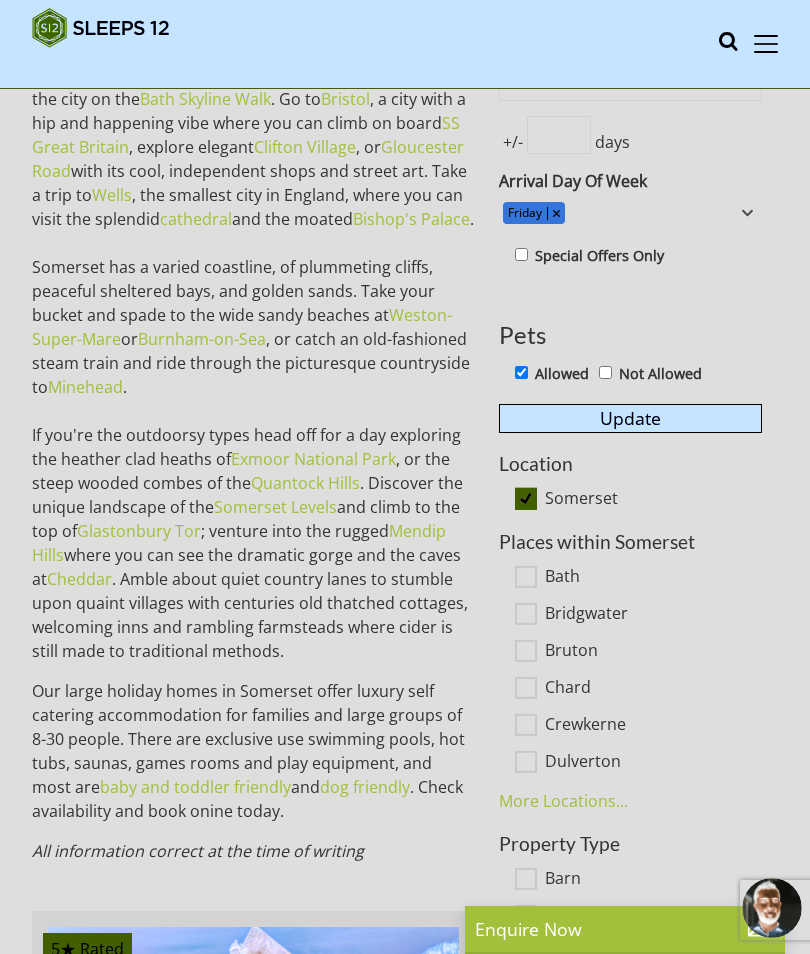 scroll, scrollTop: 678, scrollLeft: 0, axis: vertical 